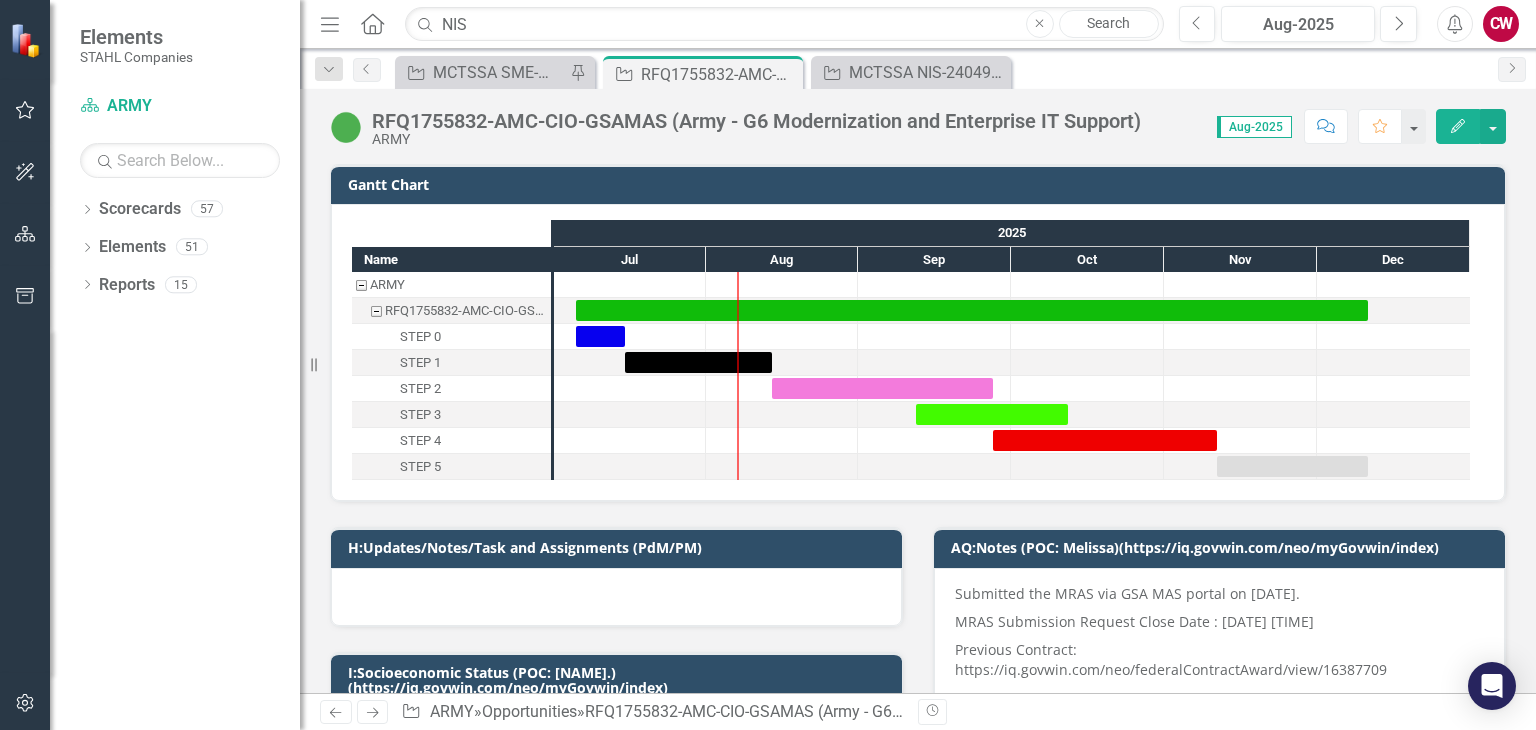 scroll, scrollTop: 0, scrollLeft: 0, axis: both 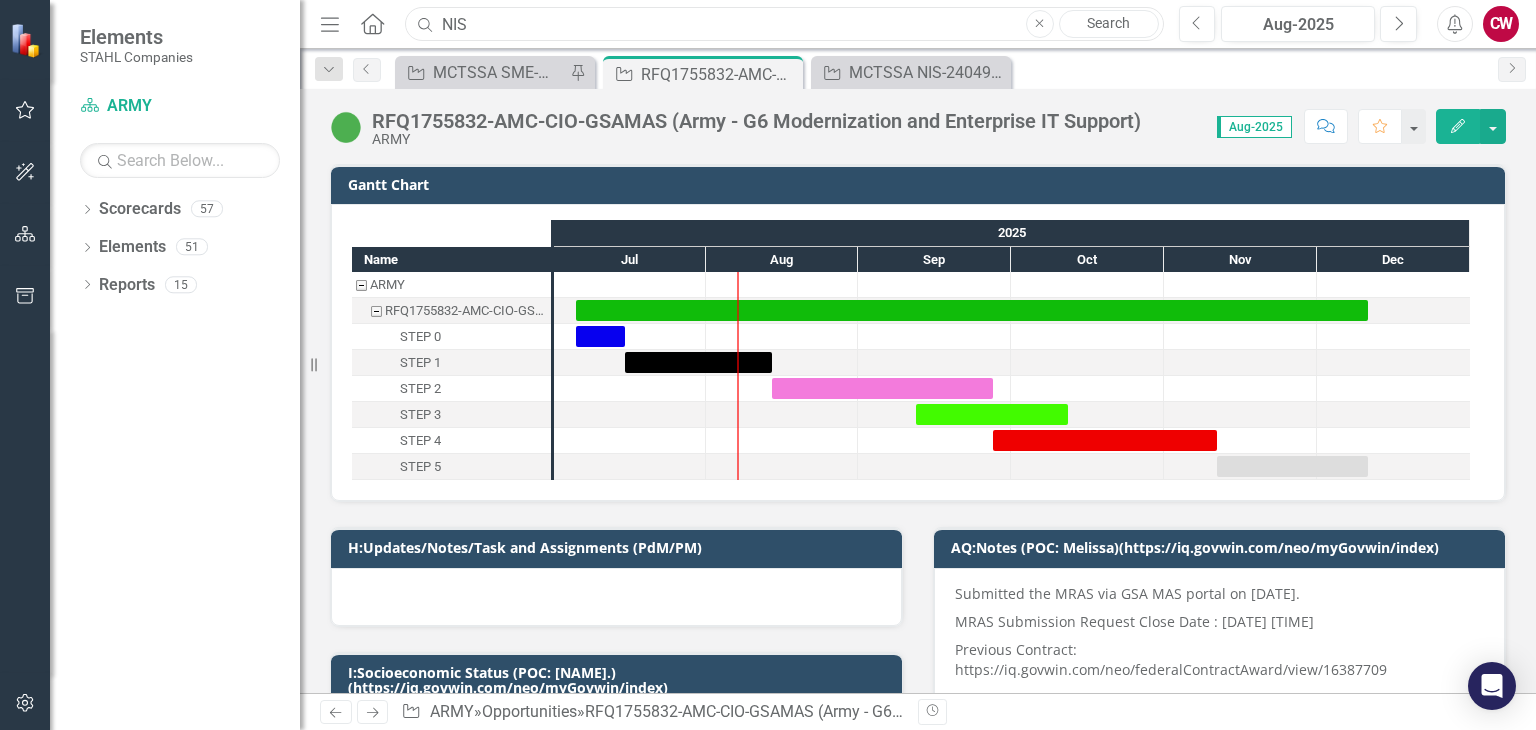 drag, startPoint x: 647, startPoint y: 29, endPoint x: 395, endPoint y: 26, distance: 252.01785 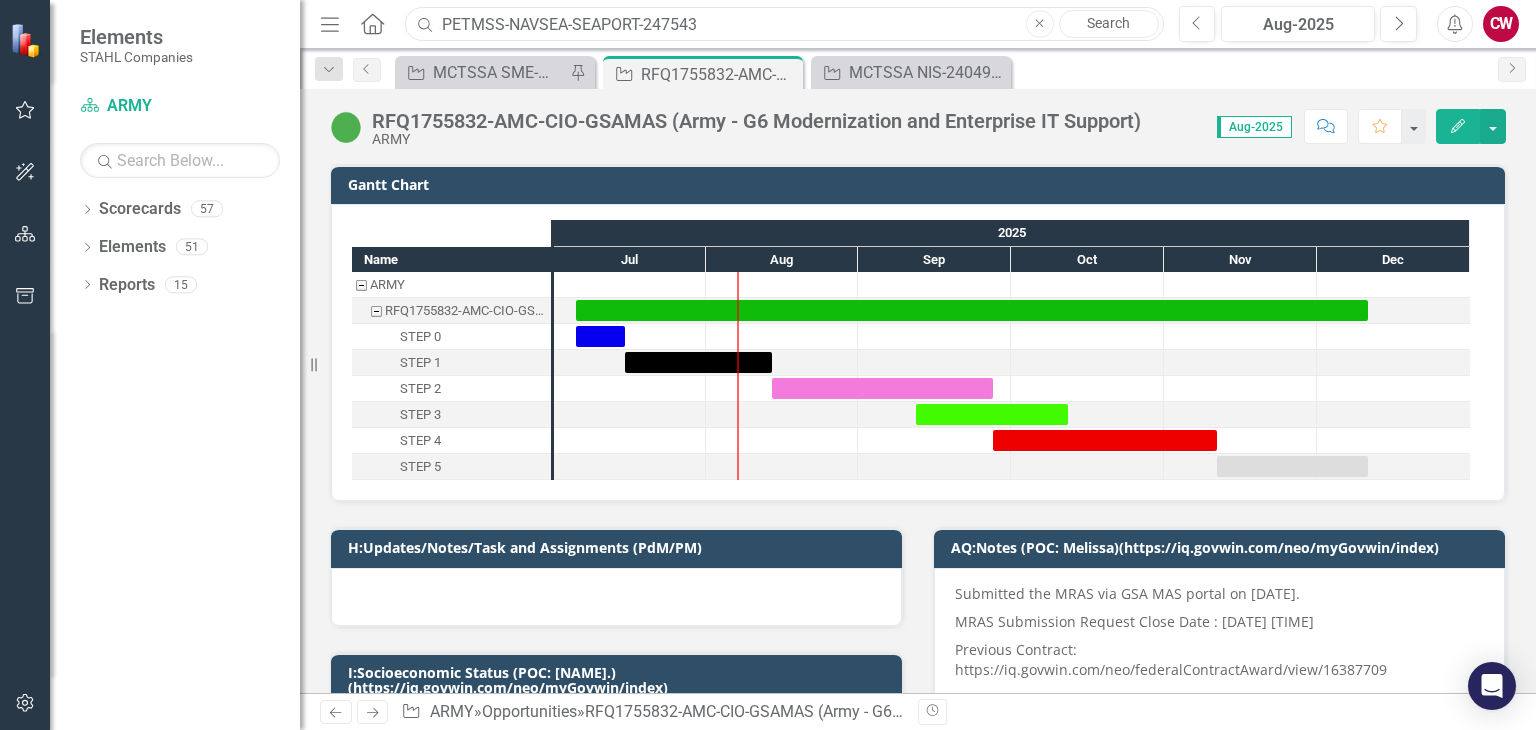 type on "PETMSS-NAVSEA-SEAPORT-247543" 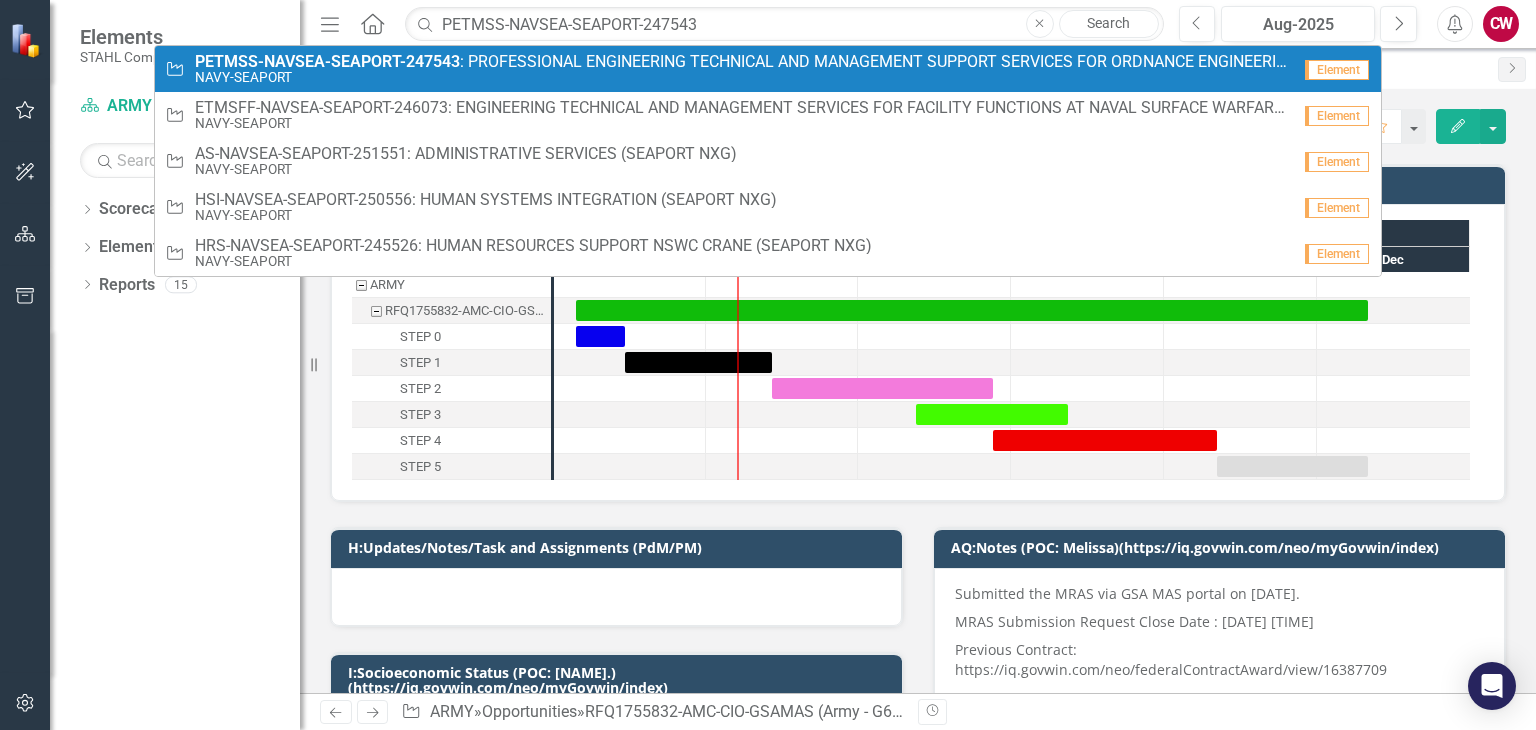 click on "PETMSS-NAVSEA-SEAPORT-247543" at bounding box center [327, 61] 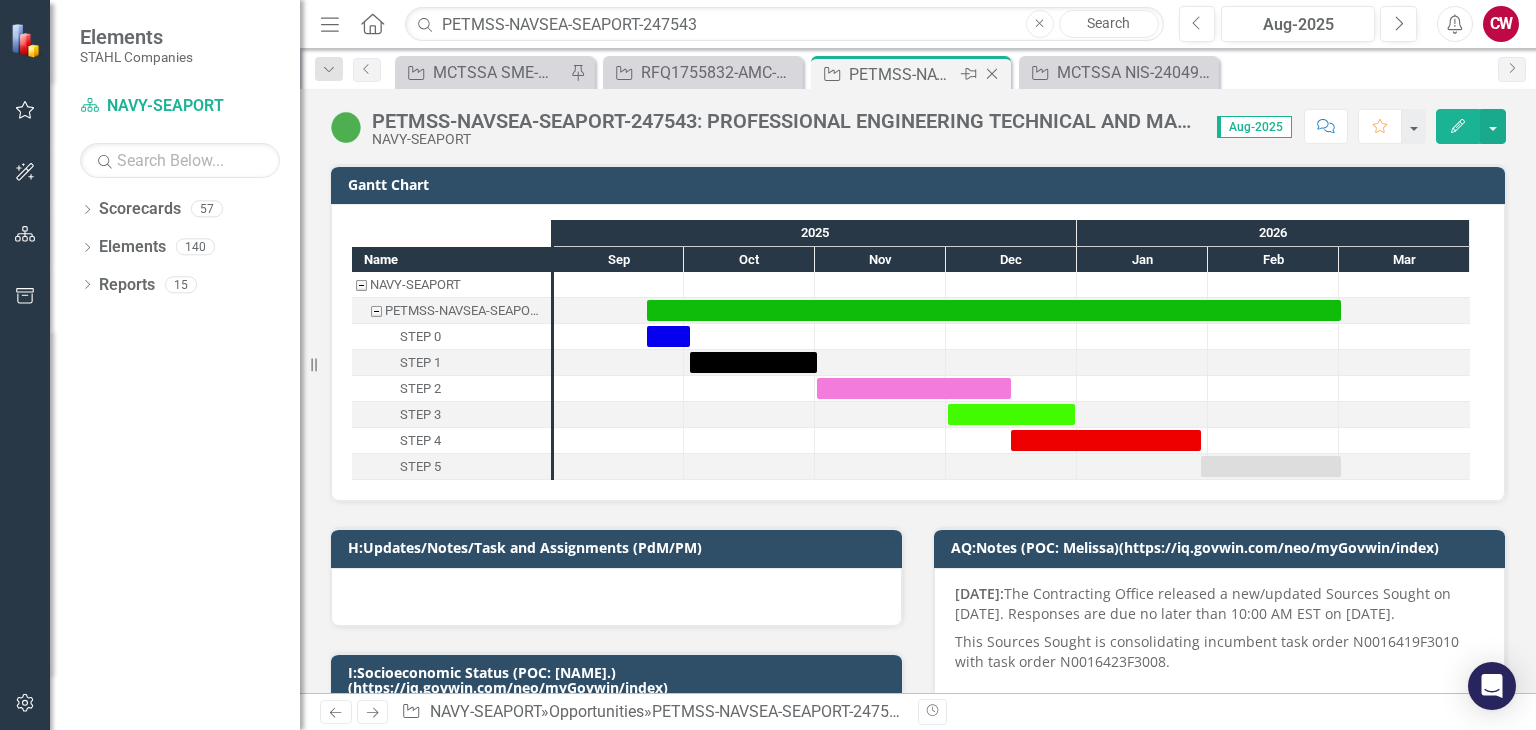 click on "PETMSS-NAVSEA-SEAPORT-247543: PROFESSIONAL ENGINEERING TECHNICAL AND MANAGEMENT SUPPORT SERVICES FOR ORDNANCE ENGINEERING DEPARTMENT (SEAPORT NXG)" at bounding box center [902, 74] 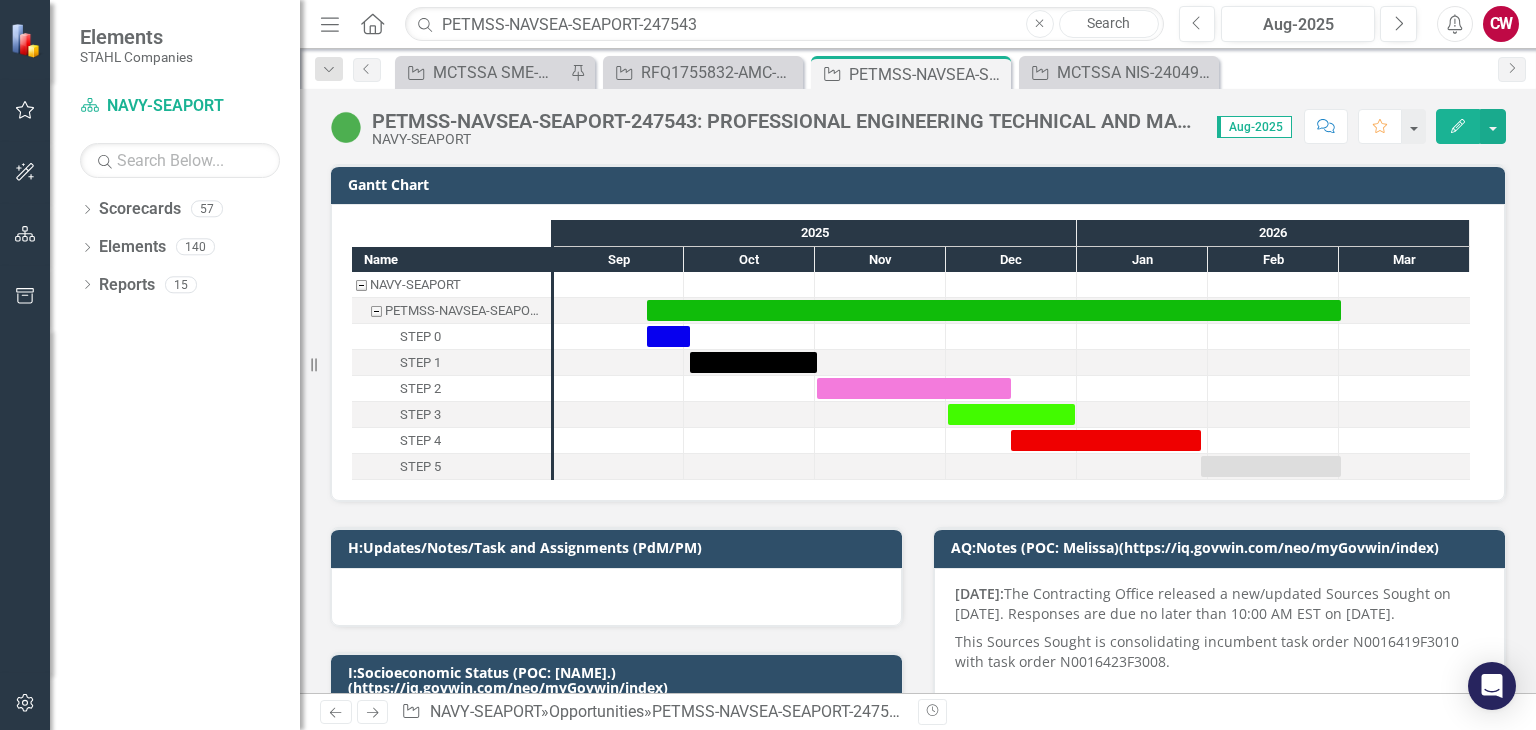 scroll, scrollTop: 300, scrollLeft: 0, axis: vertical 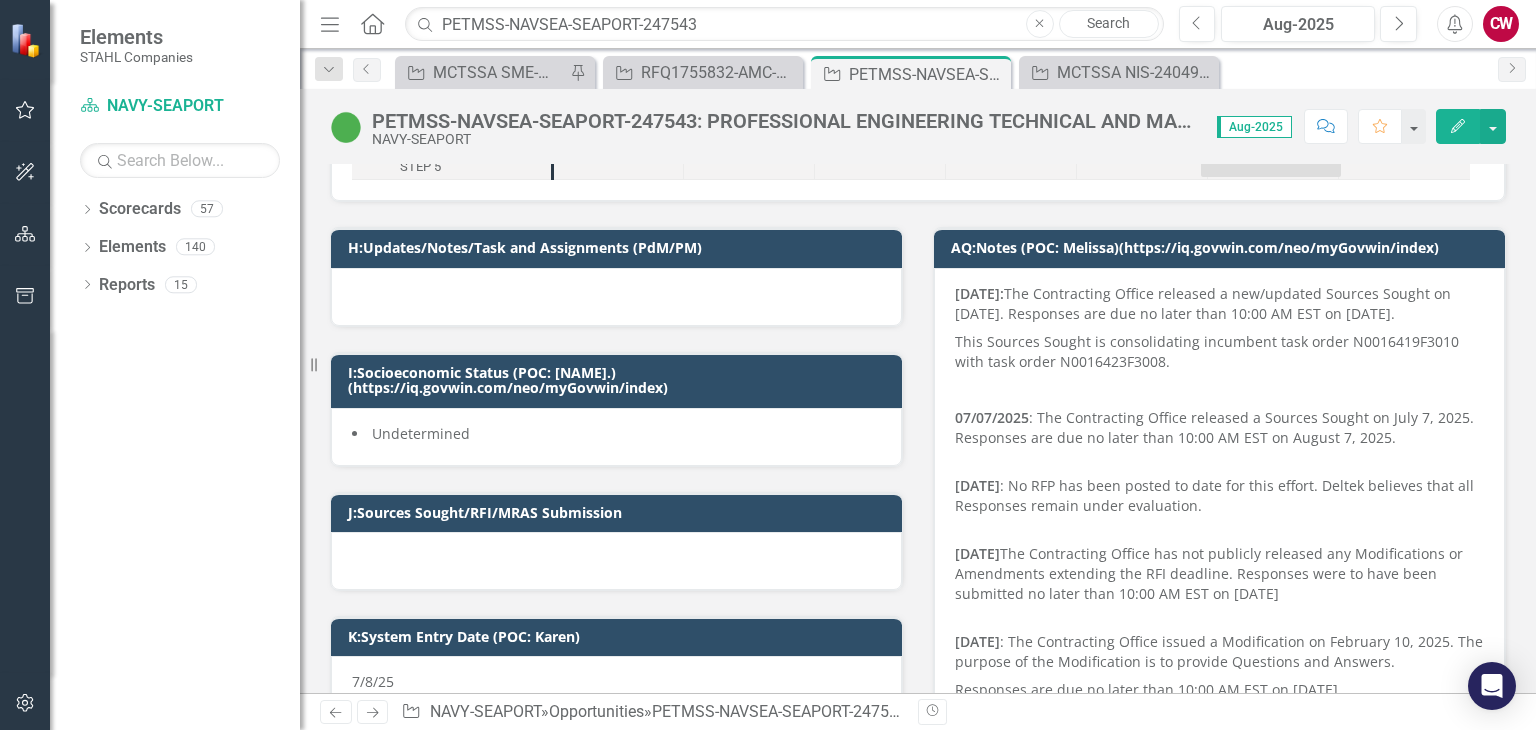 click at bounding box center (616, 297) 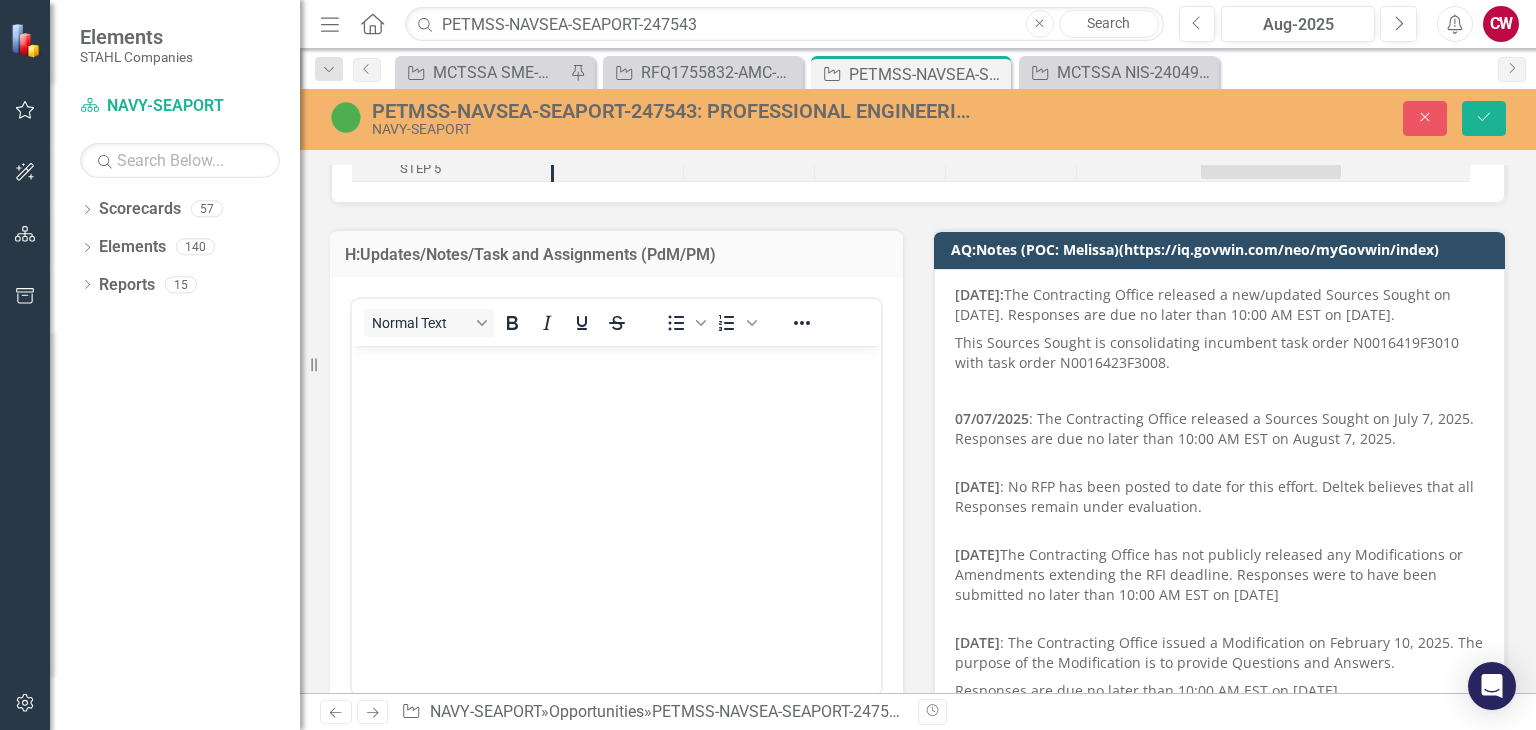 scroll, scrollTop: 0, scrollLeft: 0, axis: both 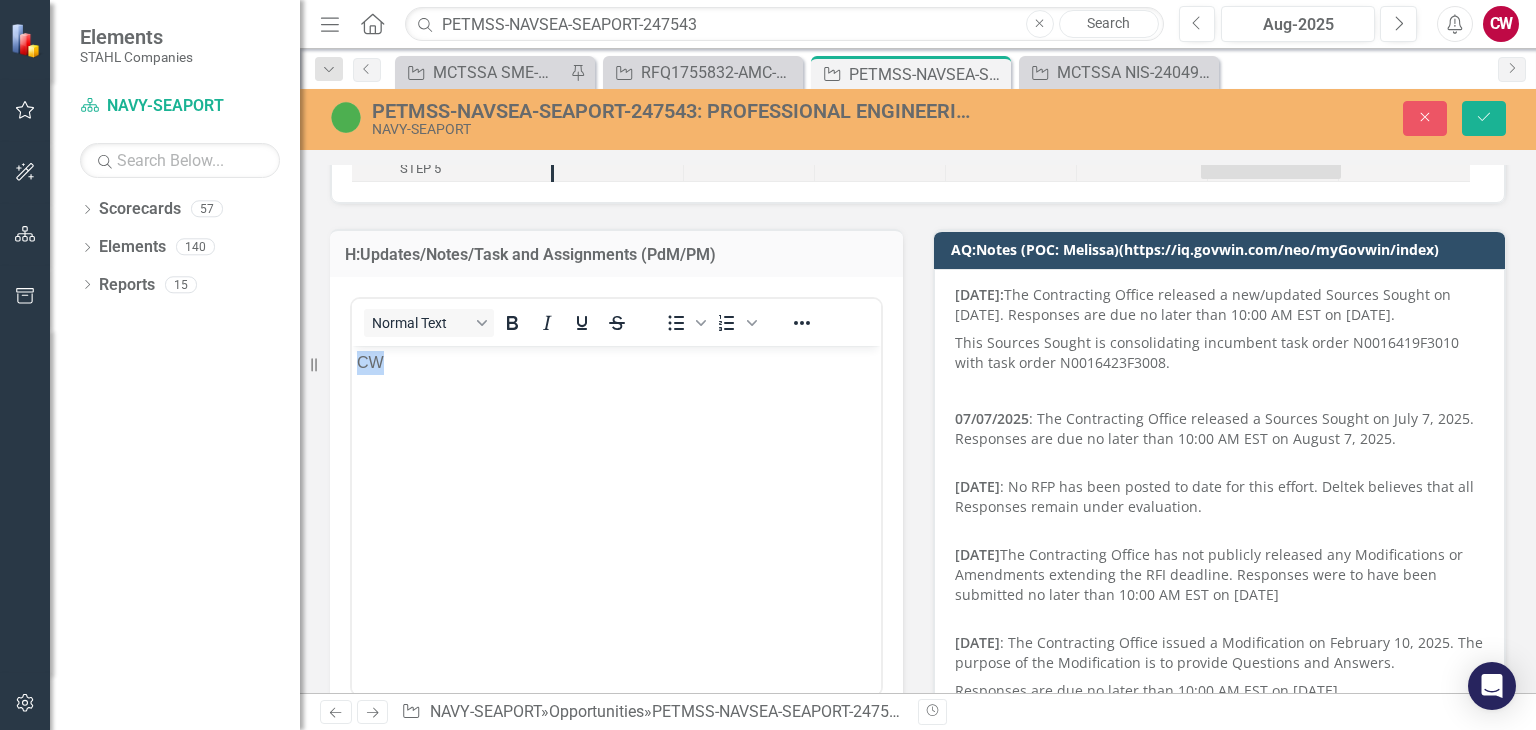drag, startPoint x: 395, startPoint y: 369, endPoint x: 346, endPoint y: 366, distance: 49.09175 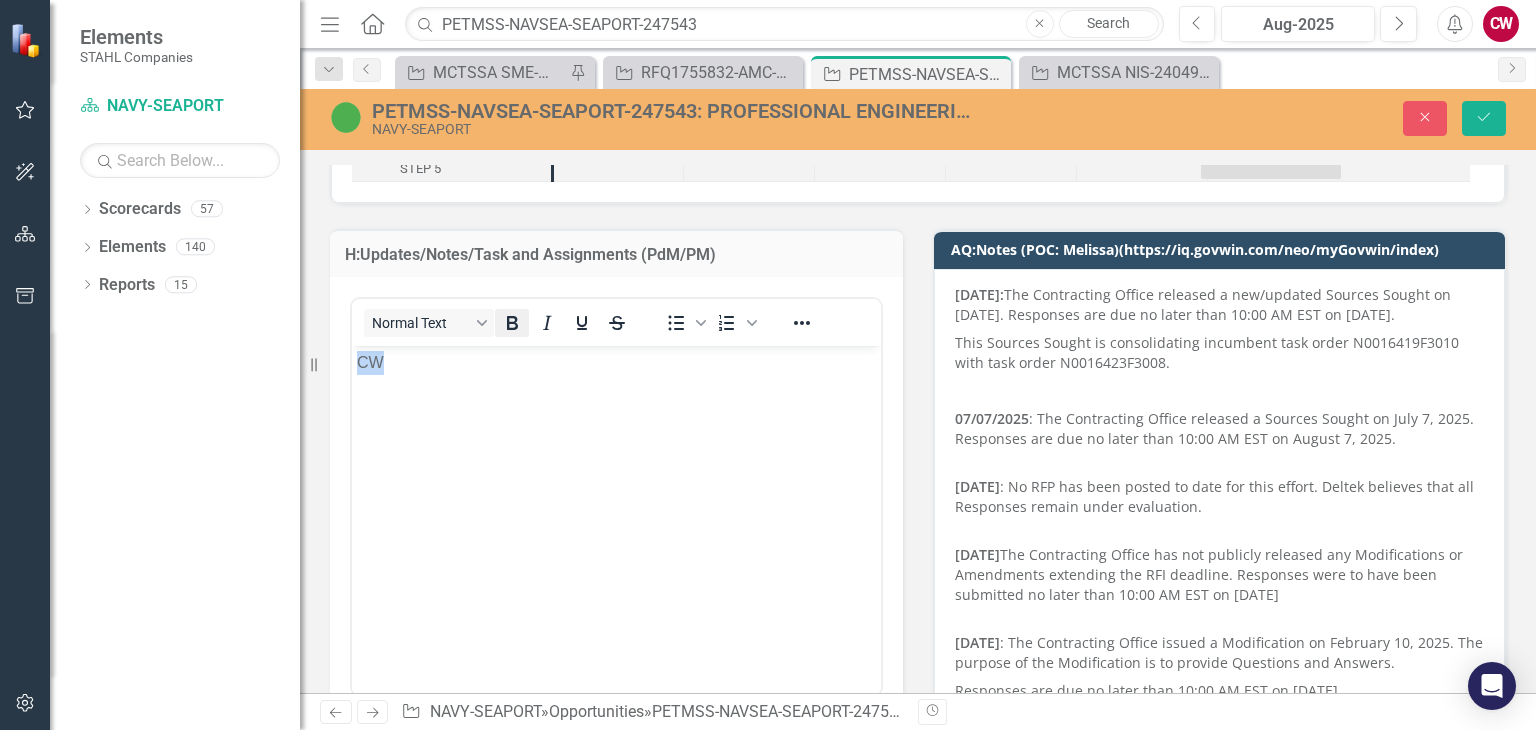 click 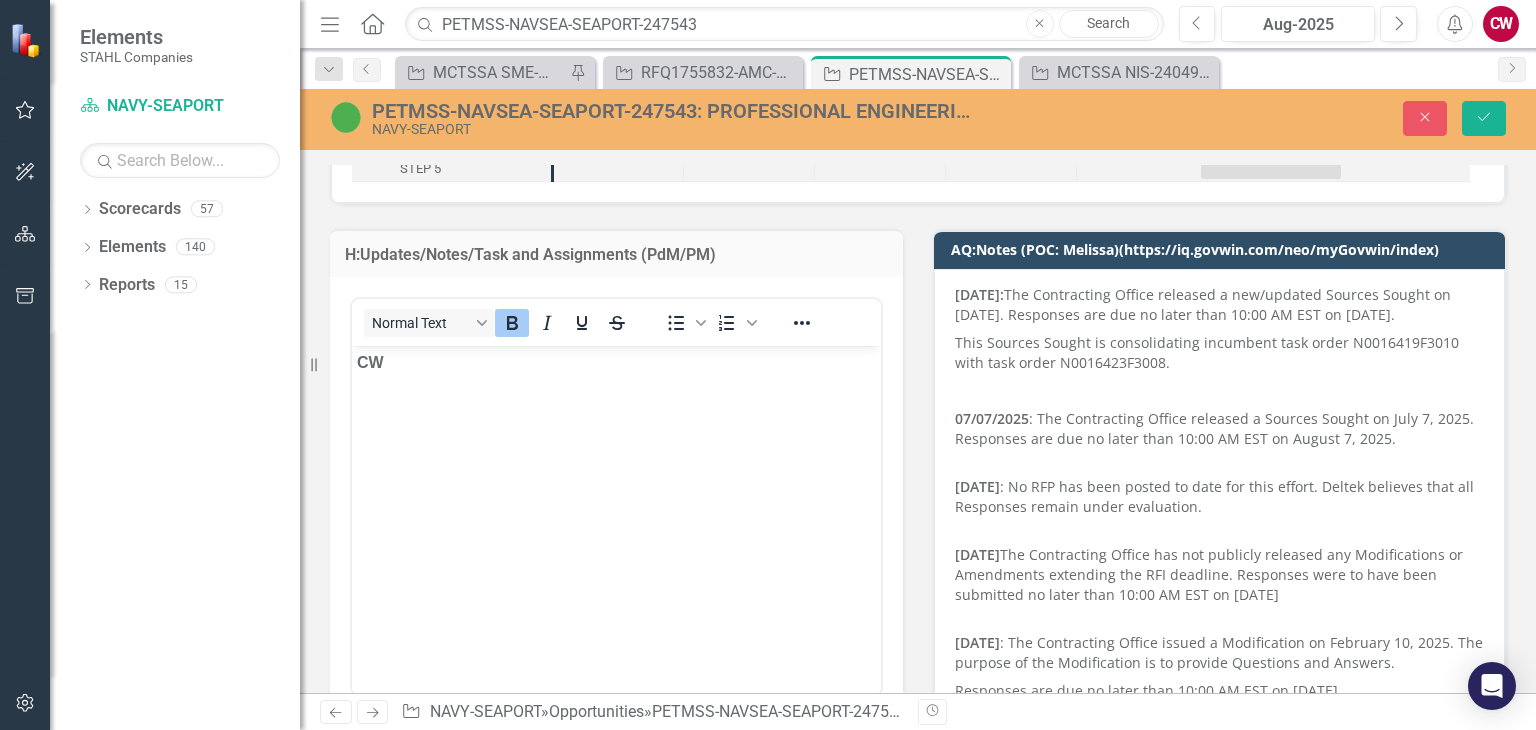 click on "CW" at bounding box center (616, 387) 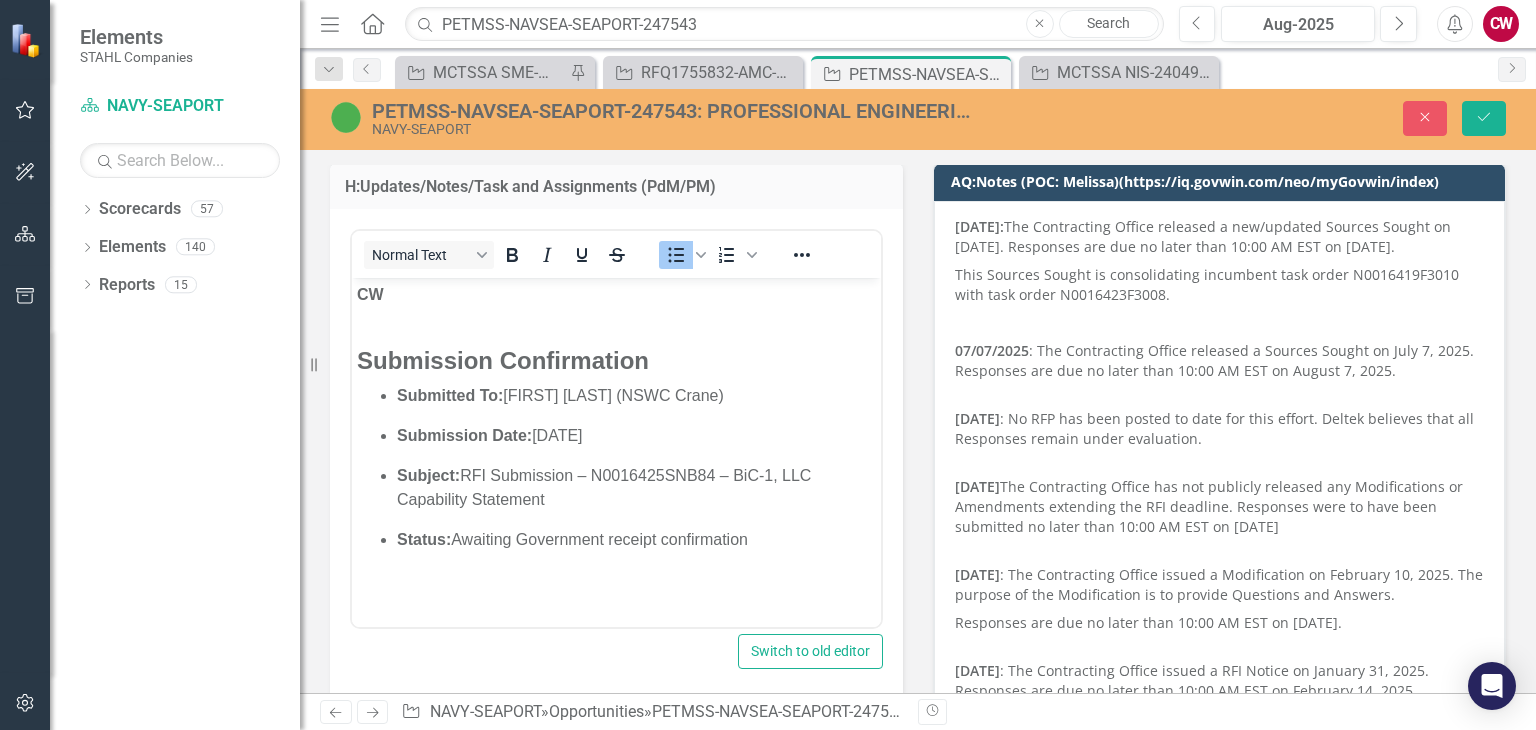 scroll, scrollTop: 400, scrollLeft: 0, axis: vertical 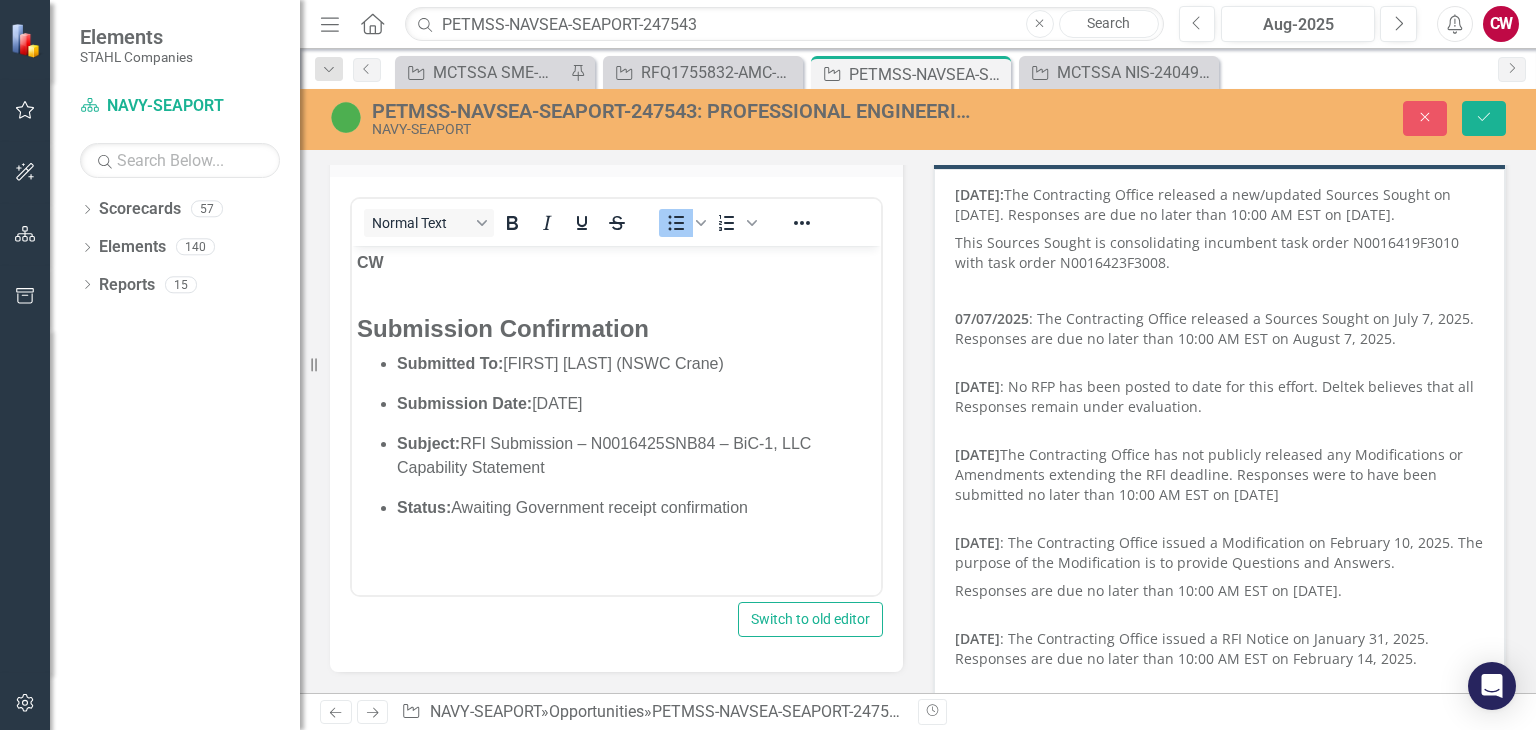 drag, startPoint x: 799, startPoint y: 362, endPoint x: 806, endPoint y: 381, distance: 20.248457 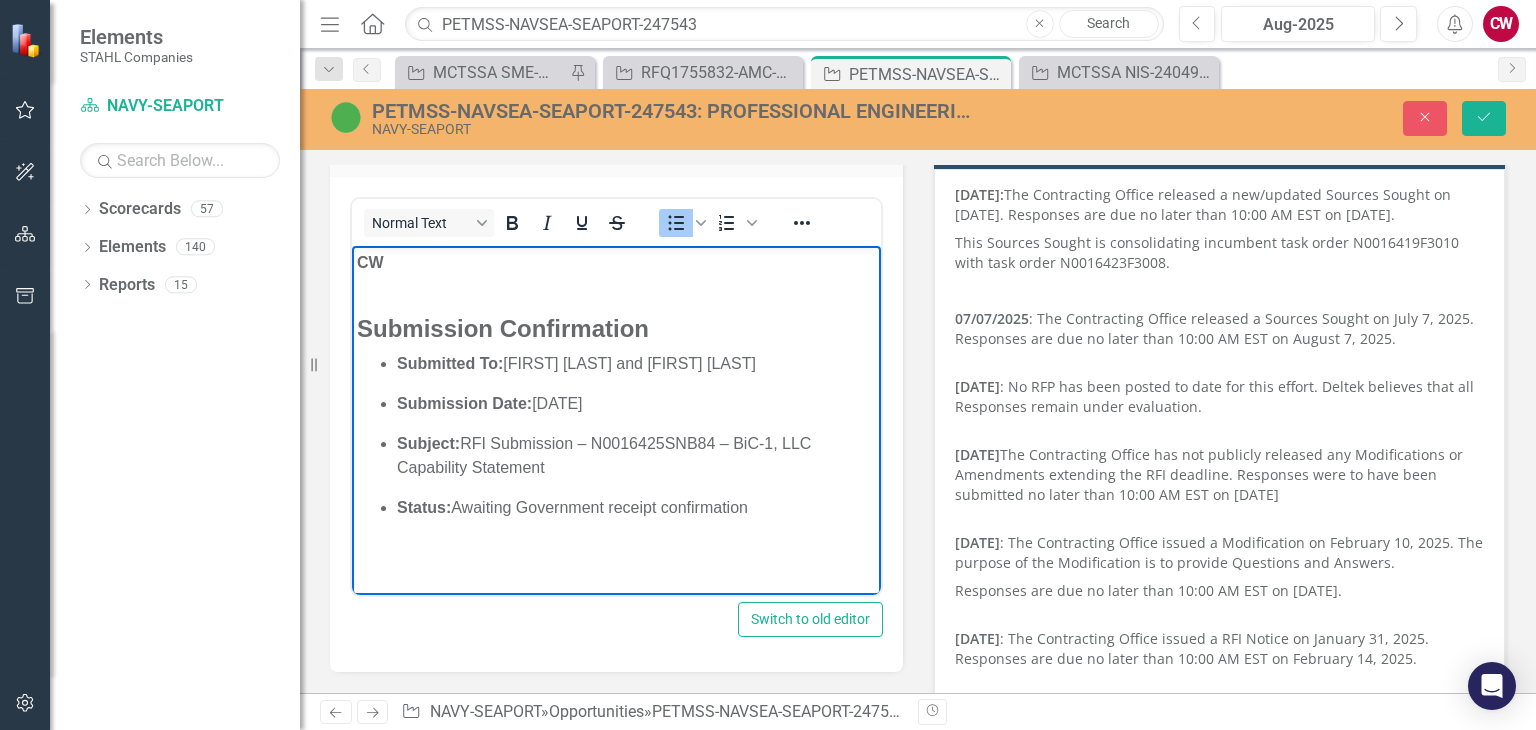 click on "Submitted To:  [FIRST] [LAST] and [FIRST] [LAST]" at bounding box center (636, 364) 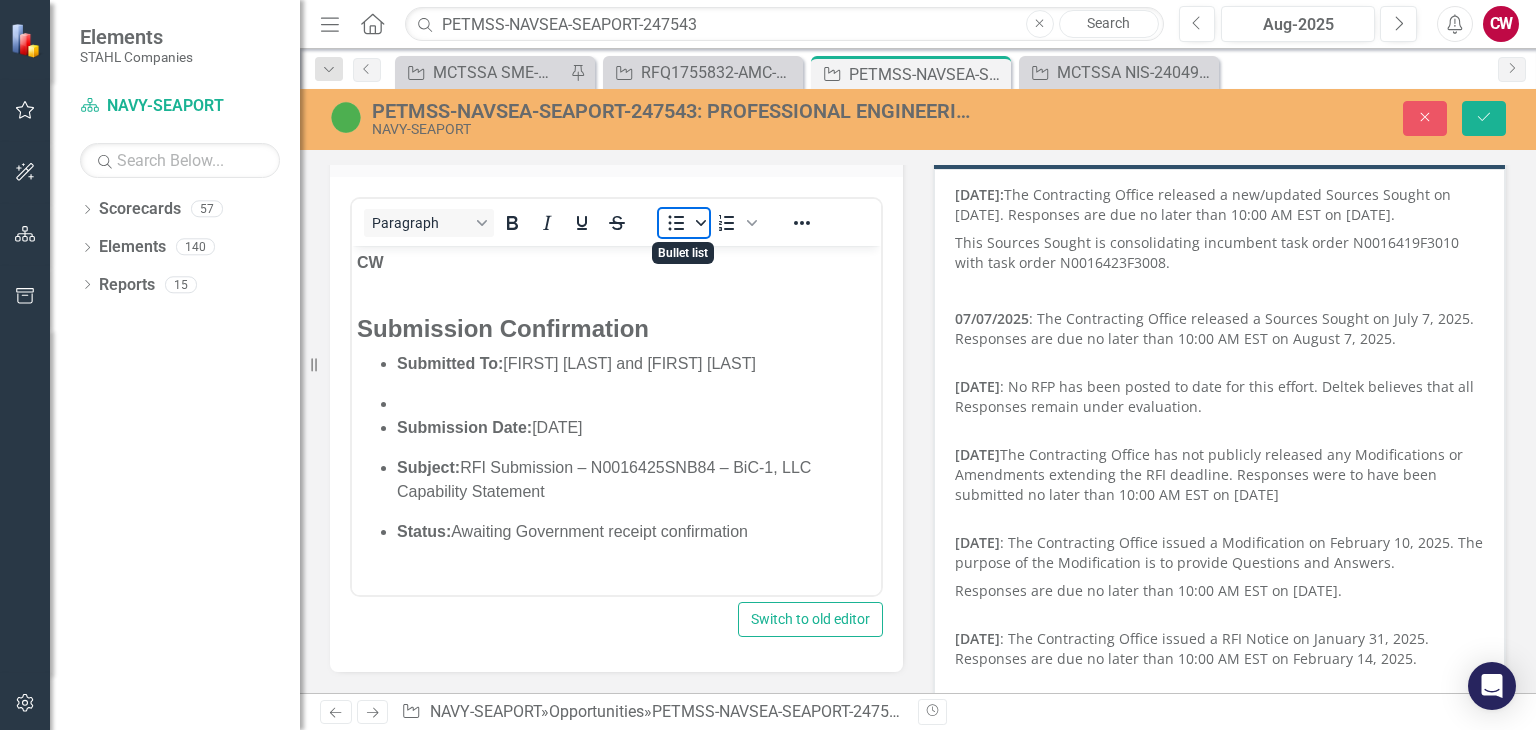 click at bounding box center (701, 223) 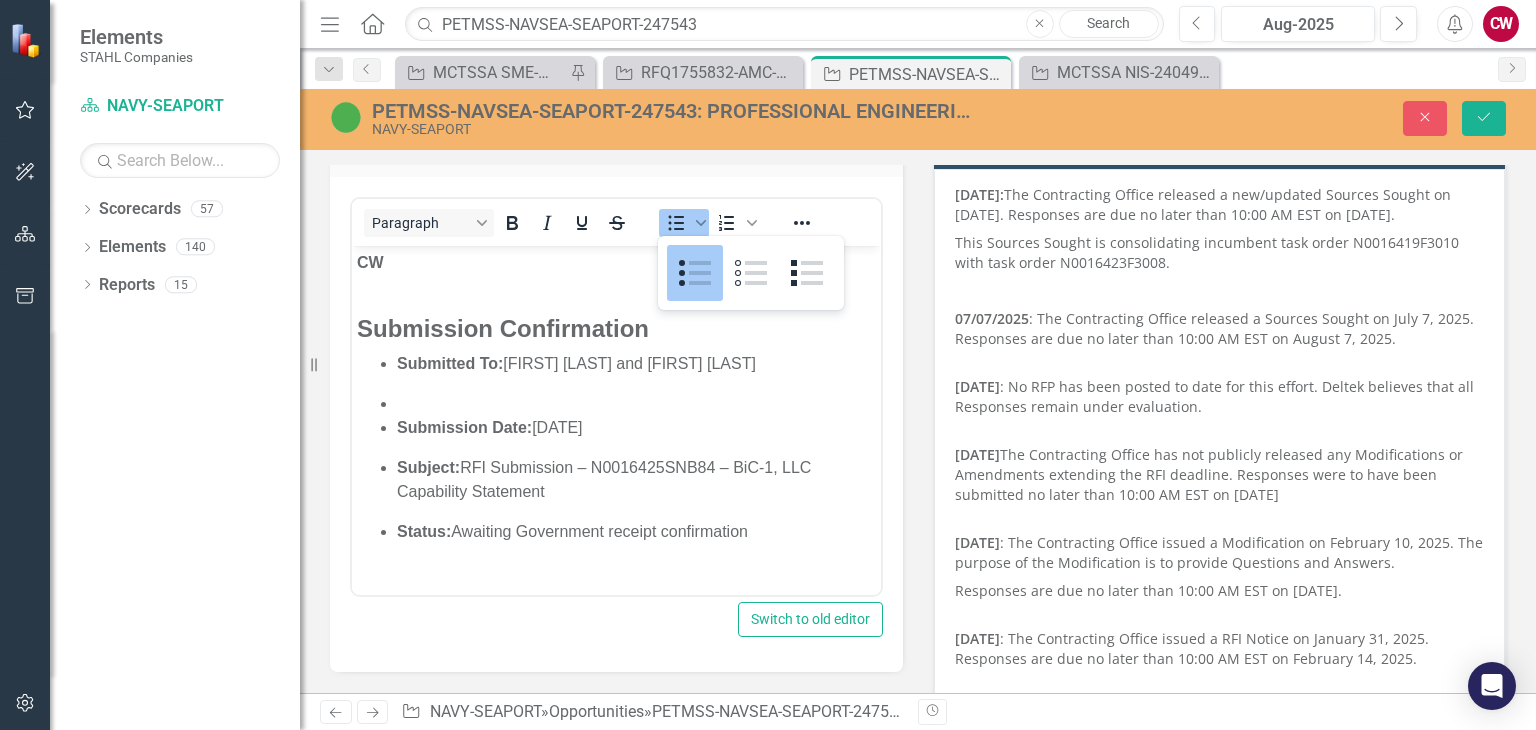 click at bounding box center [636, 404] 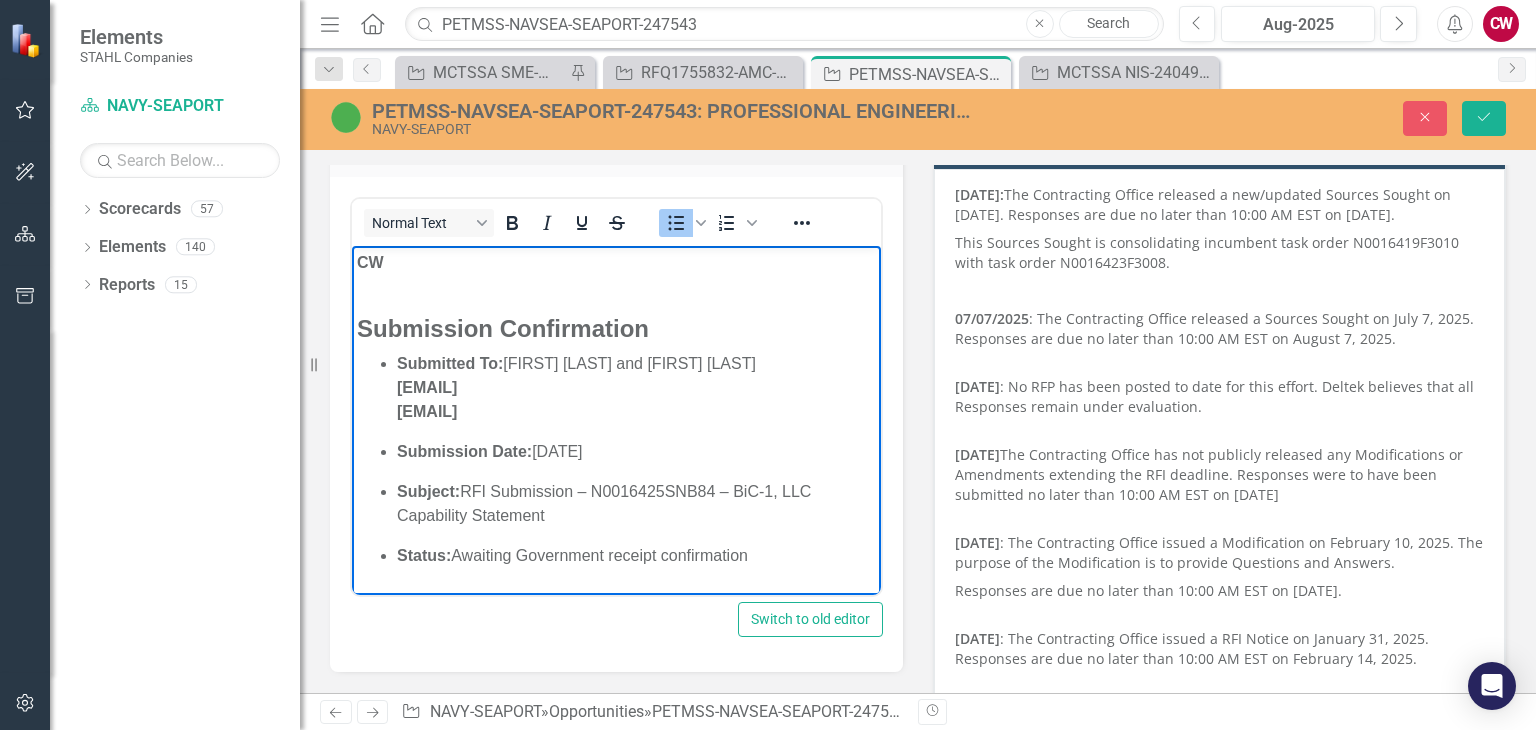 scroll, scrollTop: 500, scrollLeft: 0, axis: vertical 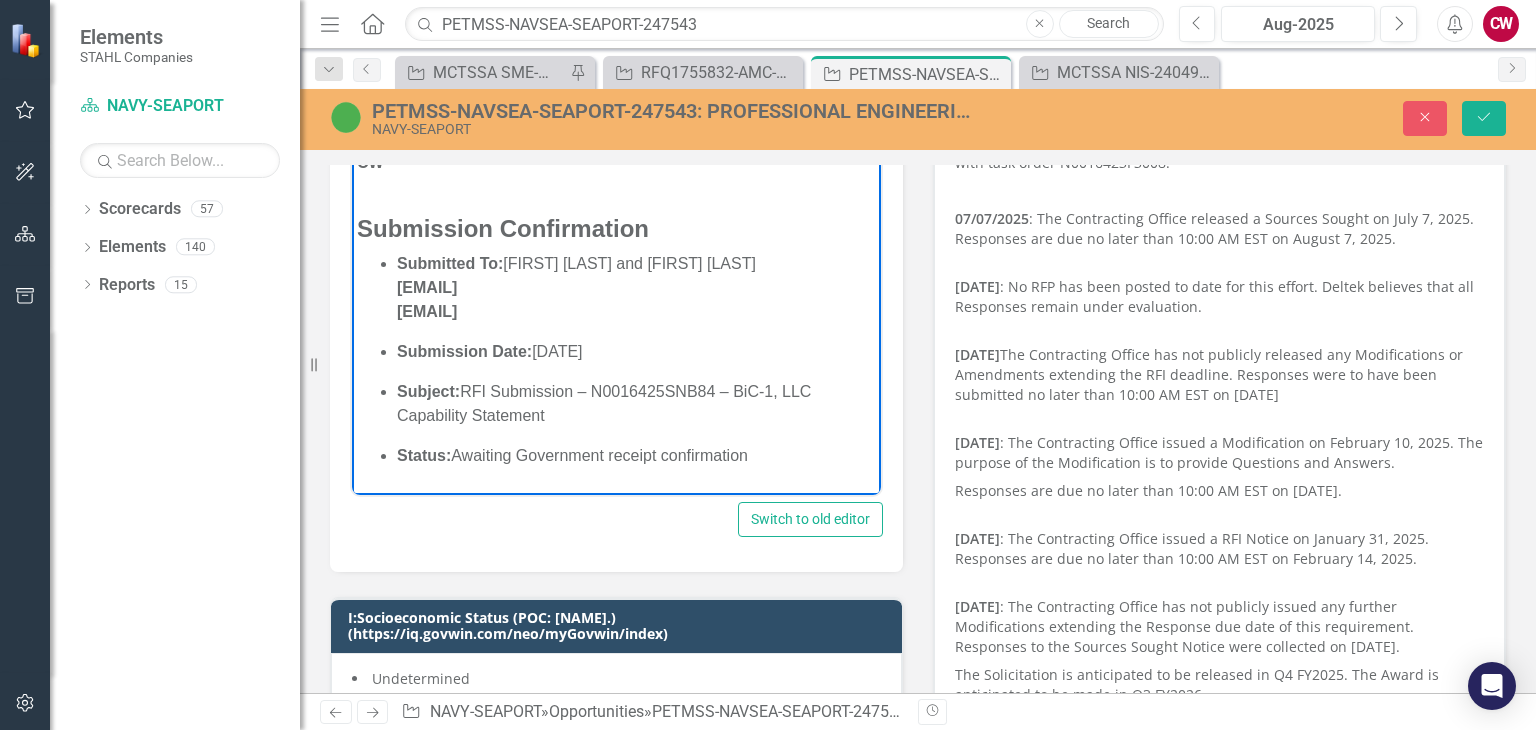 drag, startPoint x: 577, startPoint y: 419, endPoint x: 398, endPoint y: 398, distance: 180.22763 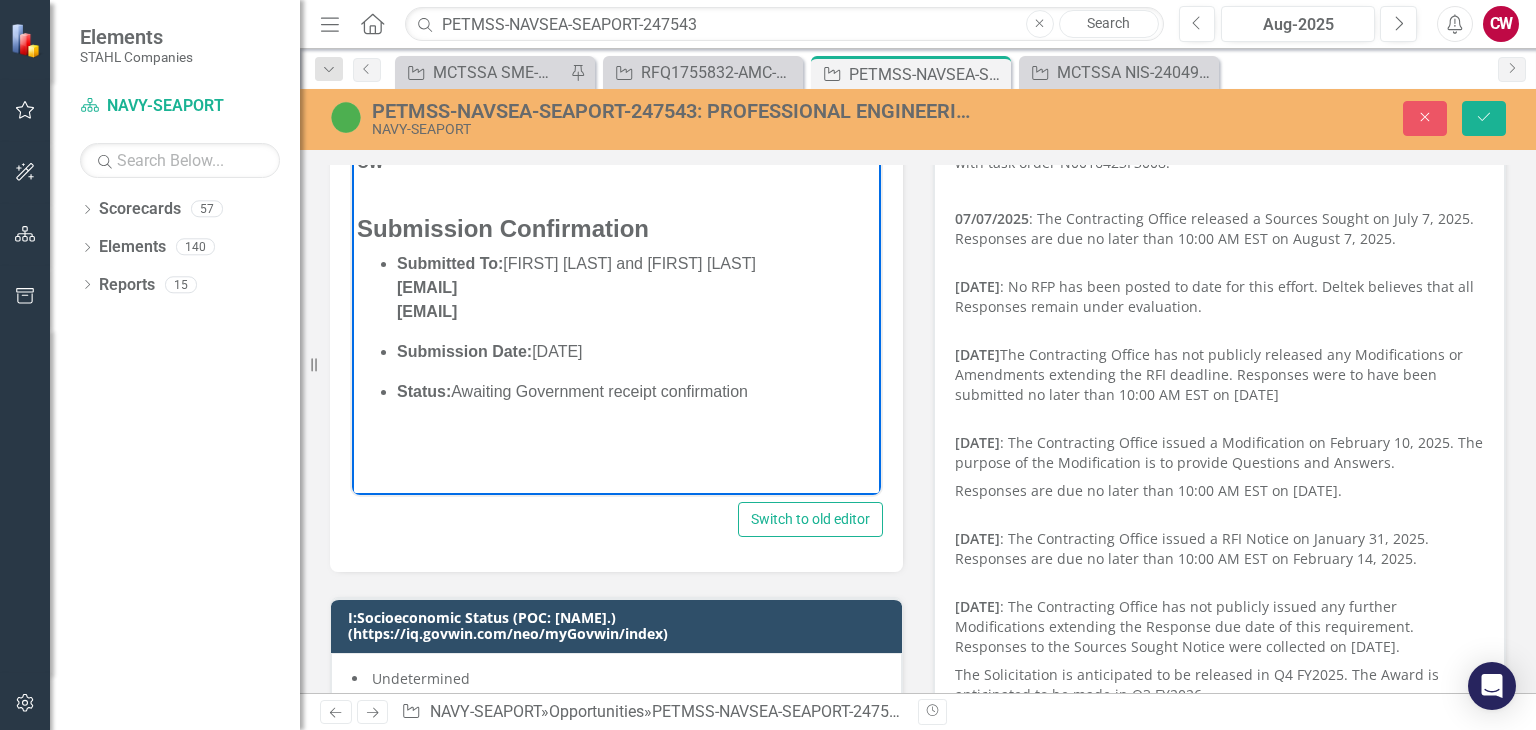 click on "Submitted To:  [FIRST] [LAST] and [FIRST] [LAST]  [EMAIL] [EMAIL]" at bounding box center [636, 288] 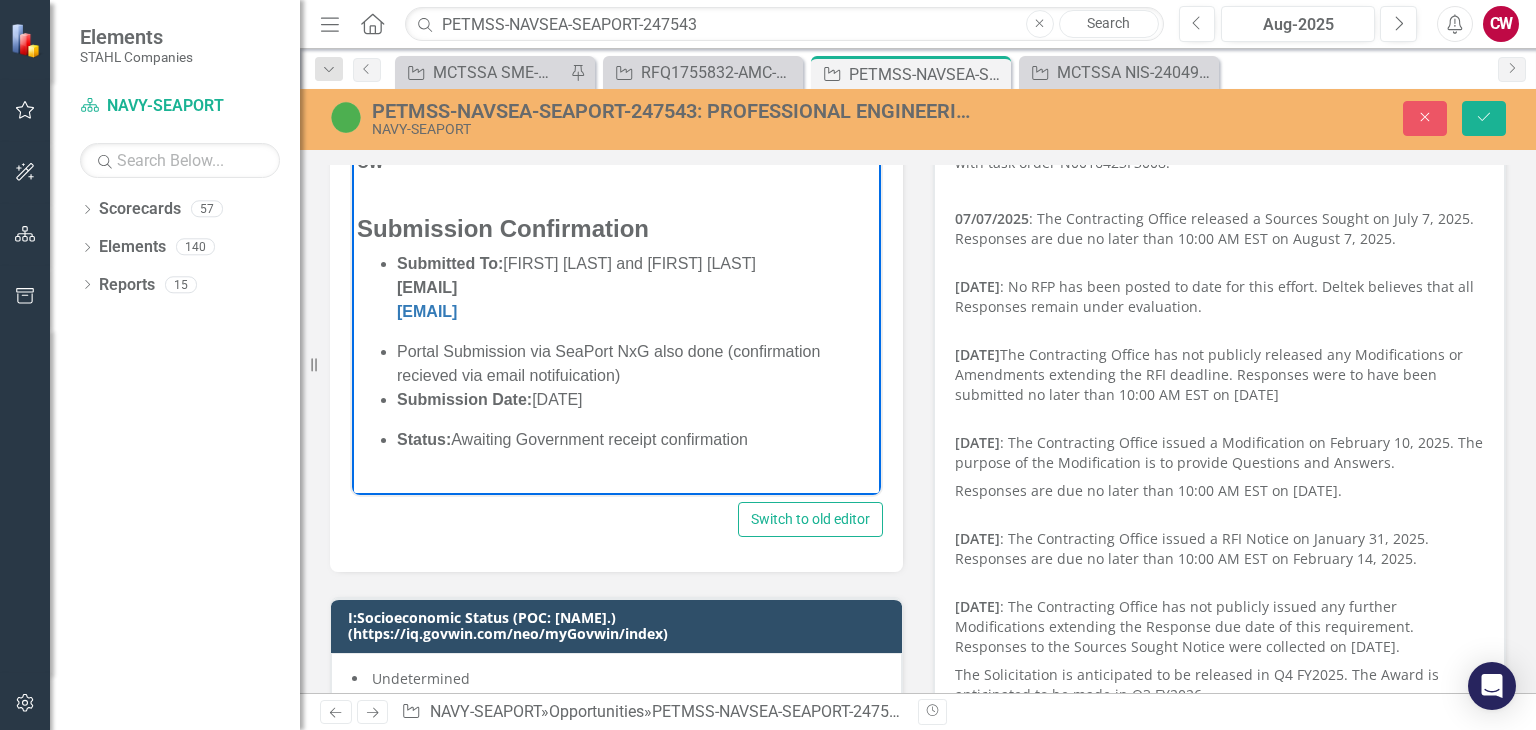 click on "Portal Submission via SeaPort NxG also done (confirmation recieved via email notifuication)" at bounding box center (636, 364) 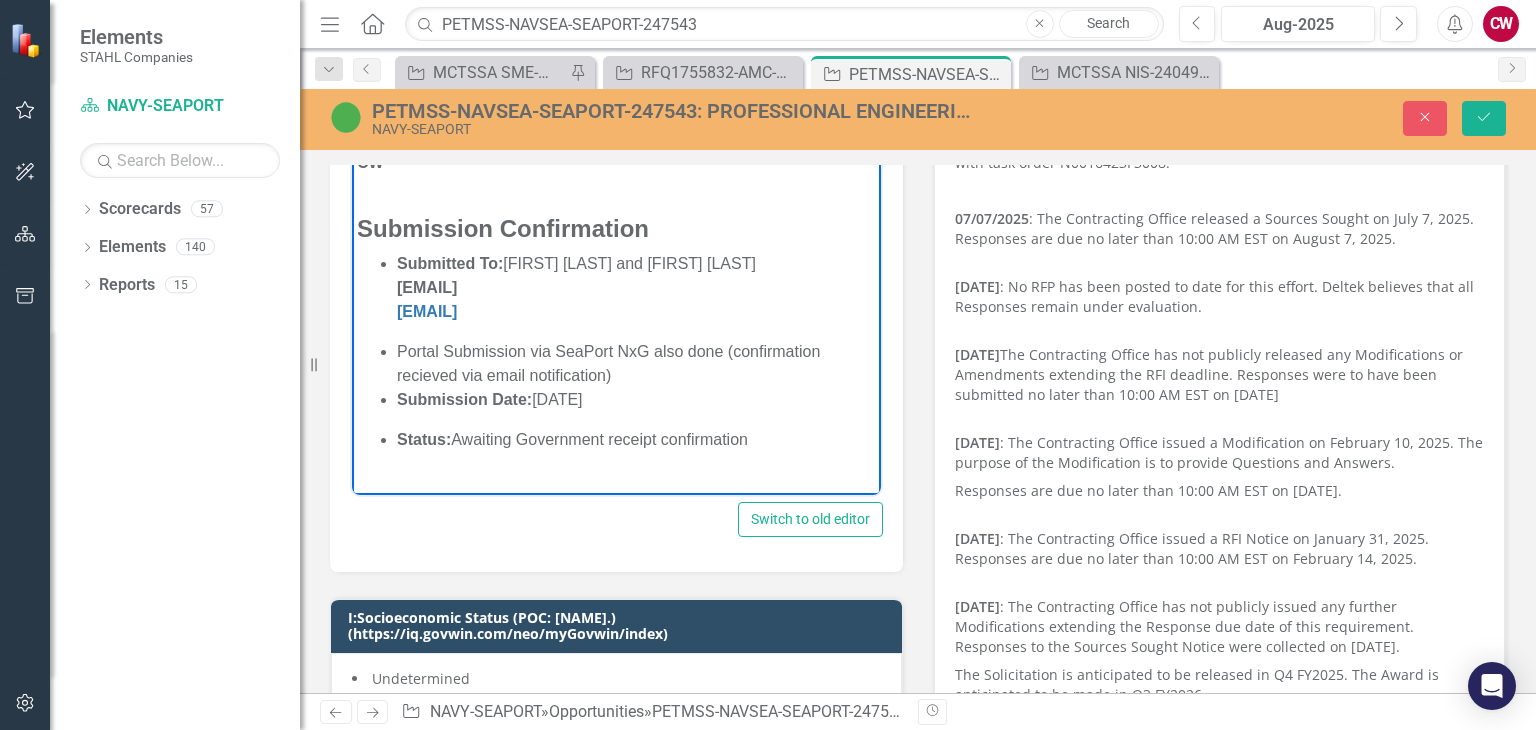 click on "Portal Submission via SeaPort NxG also done (confirmation recieved via email notification)" at bounding box center [636, 364] 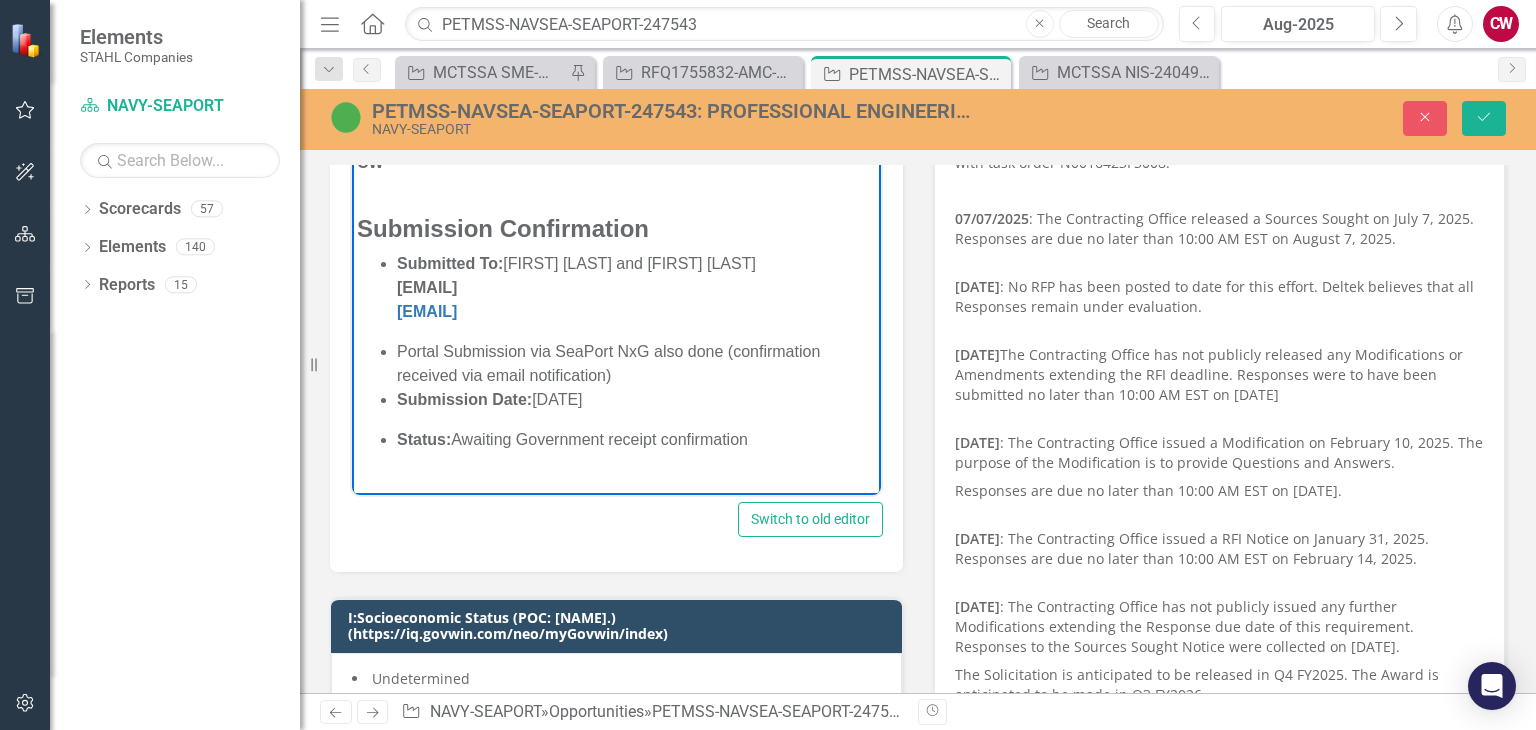click on "Status:  Awaiting Government receipt confirmation" at bounding box center (636, 440) 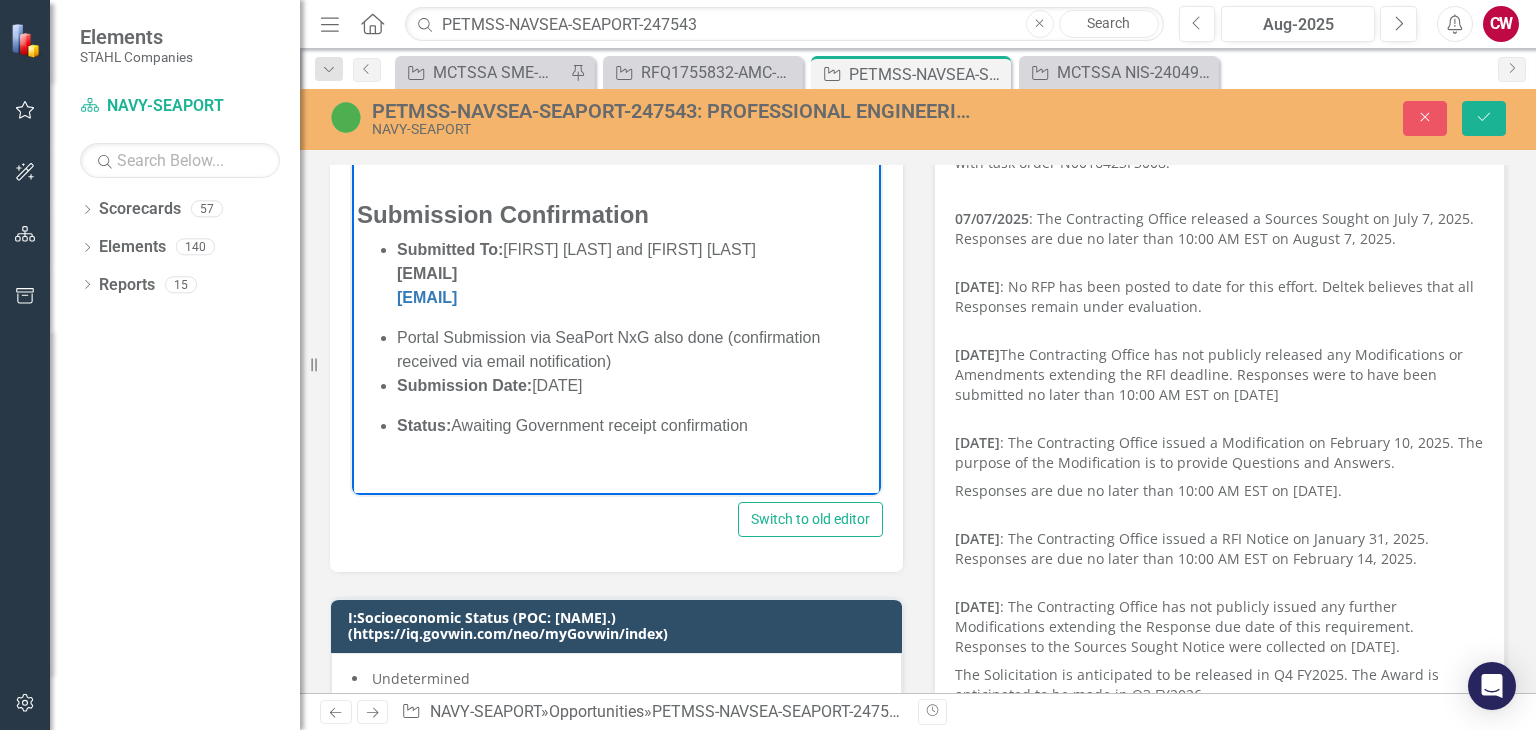 scroll, scrollTop: 0, scrollLeft: 0, axis: both 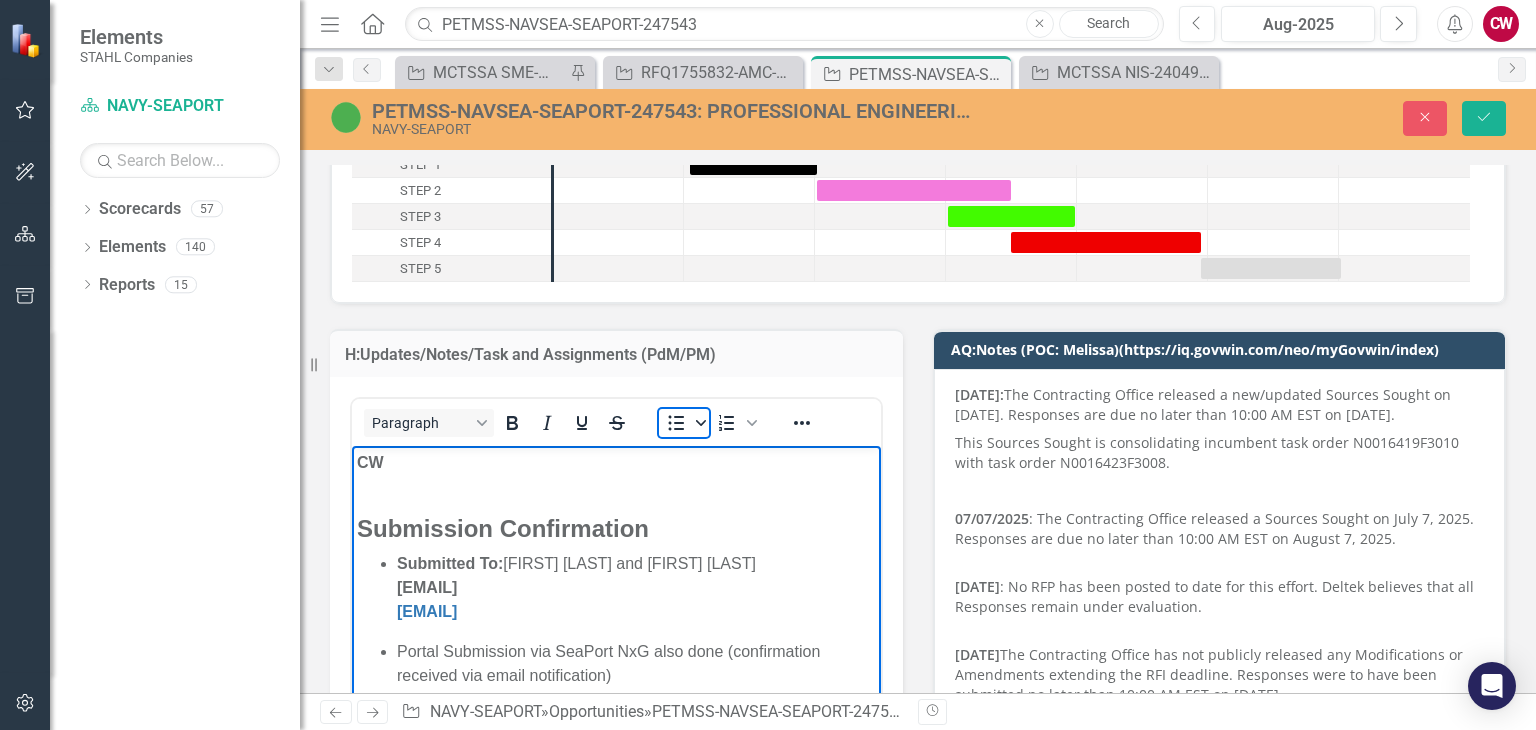 click at bounding box center (701, 423) 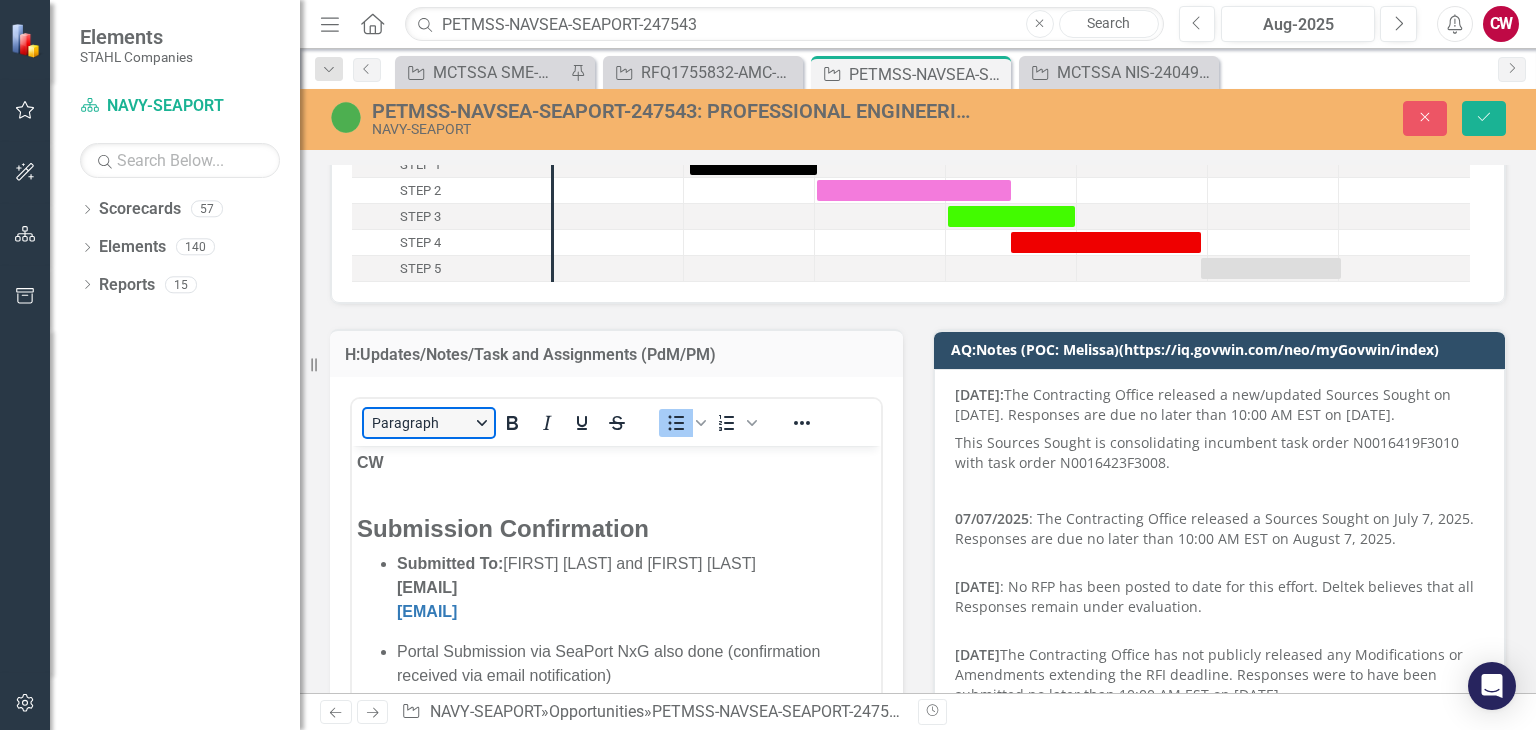 click on "Paragraph" at bounding box center (429, 423) 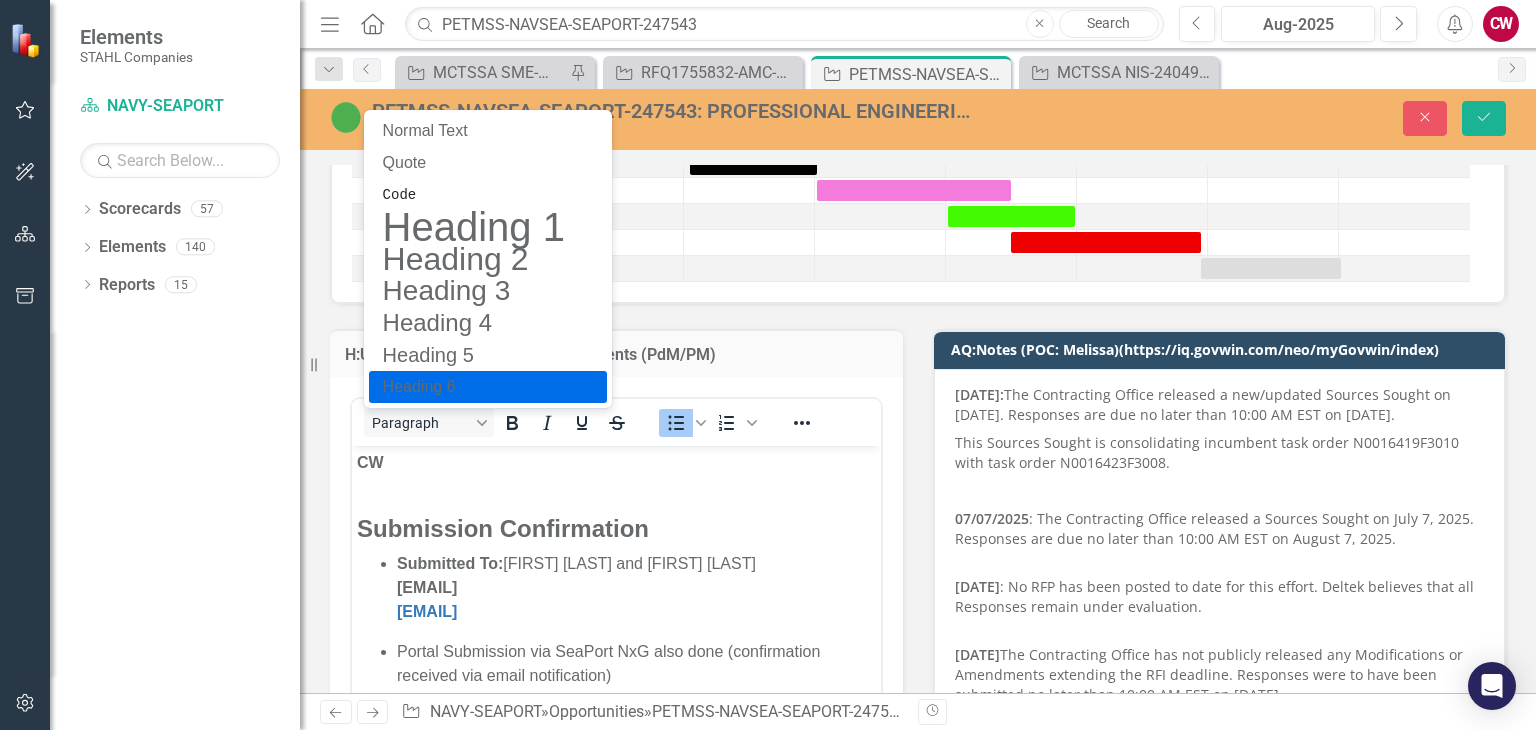 click on "Heading 6" at bounding box center [474, 387] 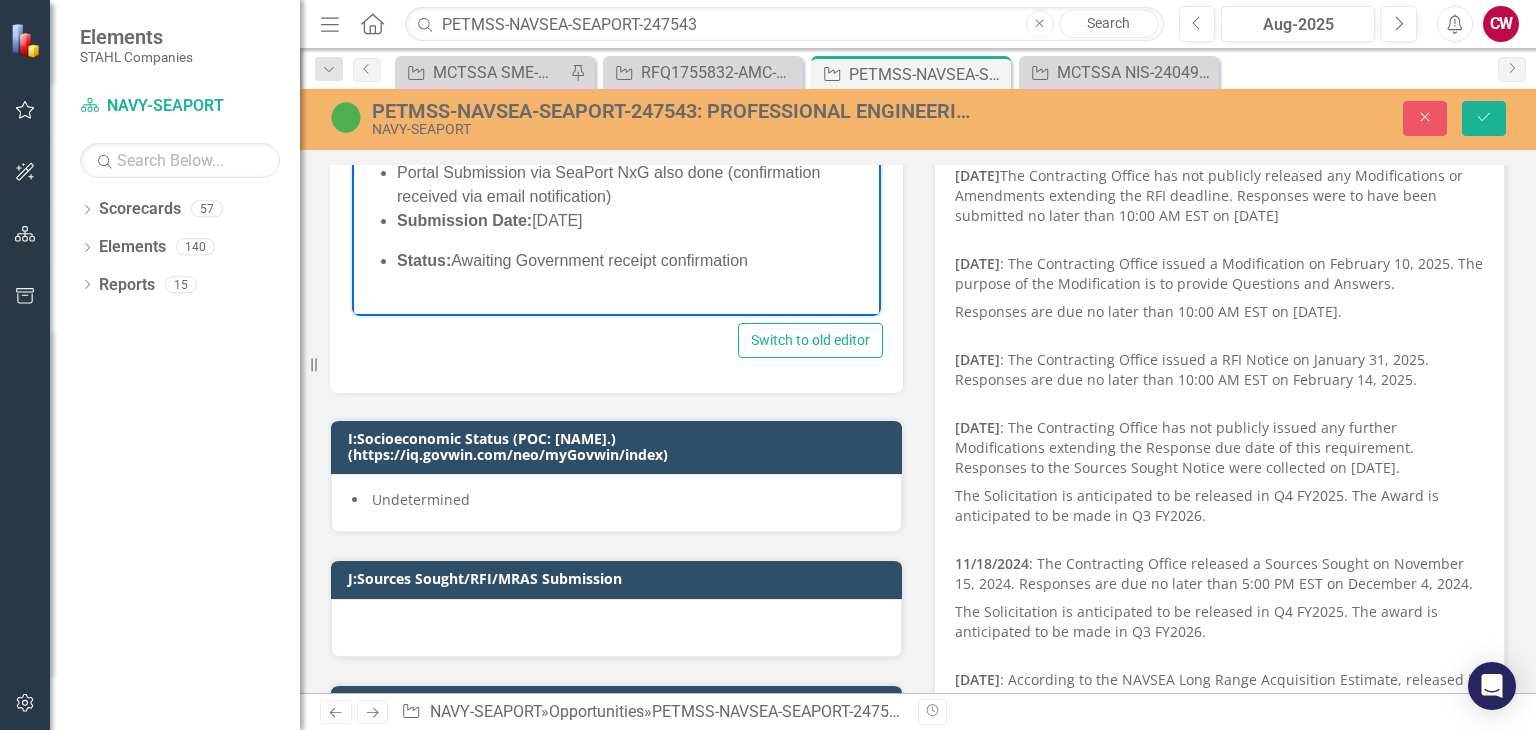 scroll, scrollTop: 600, scrollLeft: 0, axis: vertical 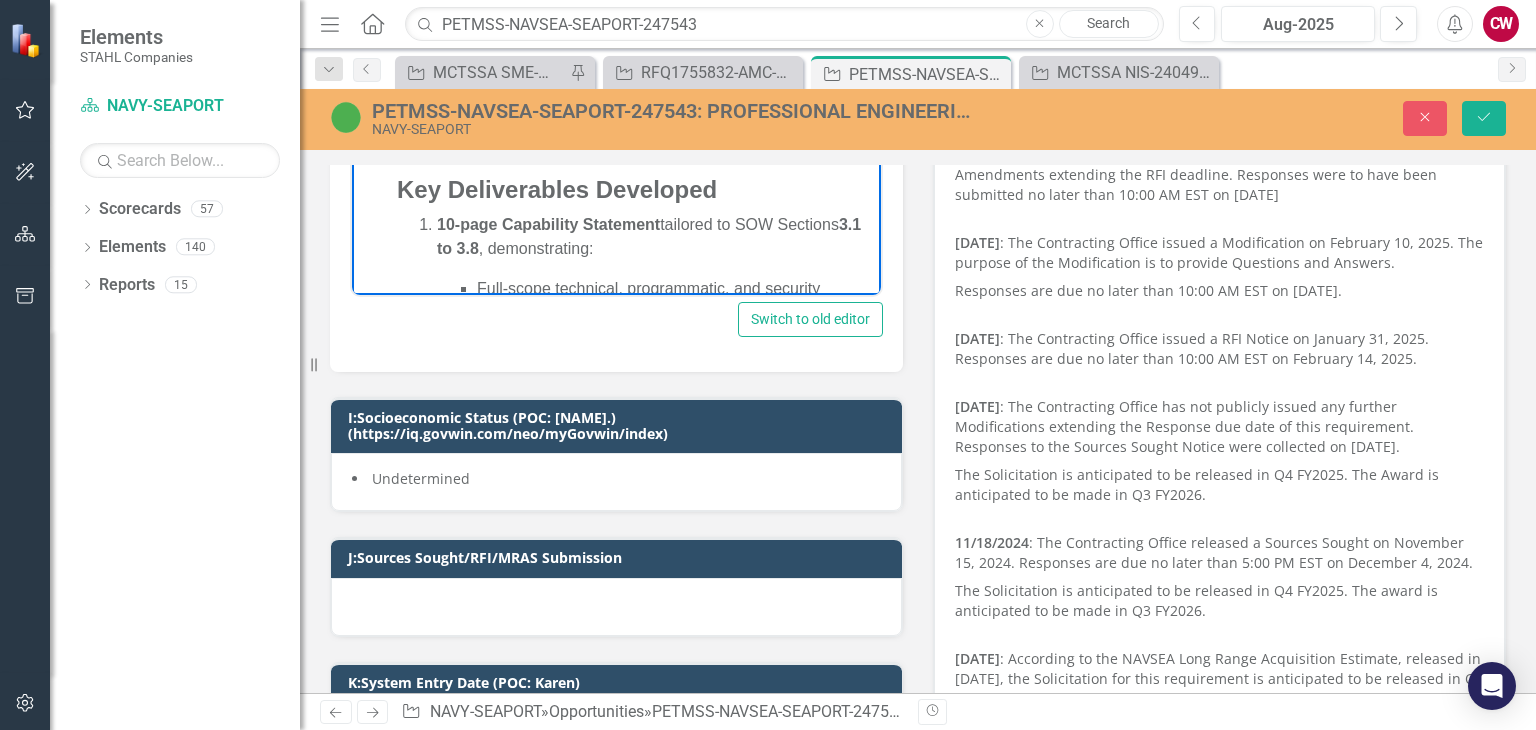 click on "10-page Capability Statement" at bounding box center [548, 225] 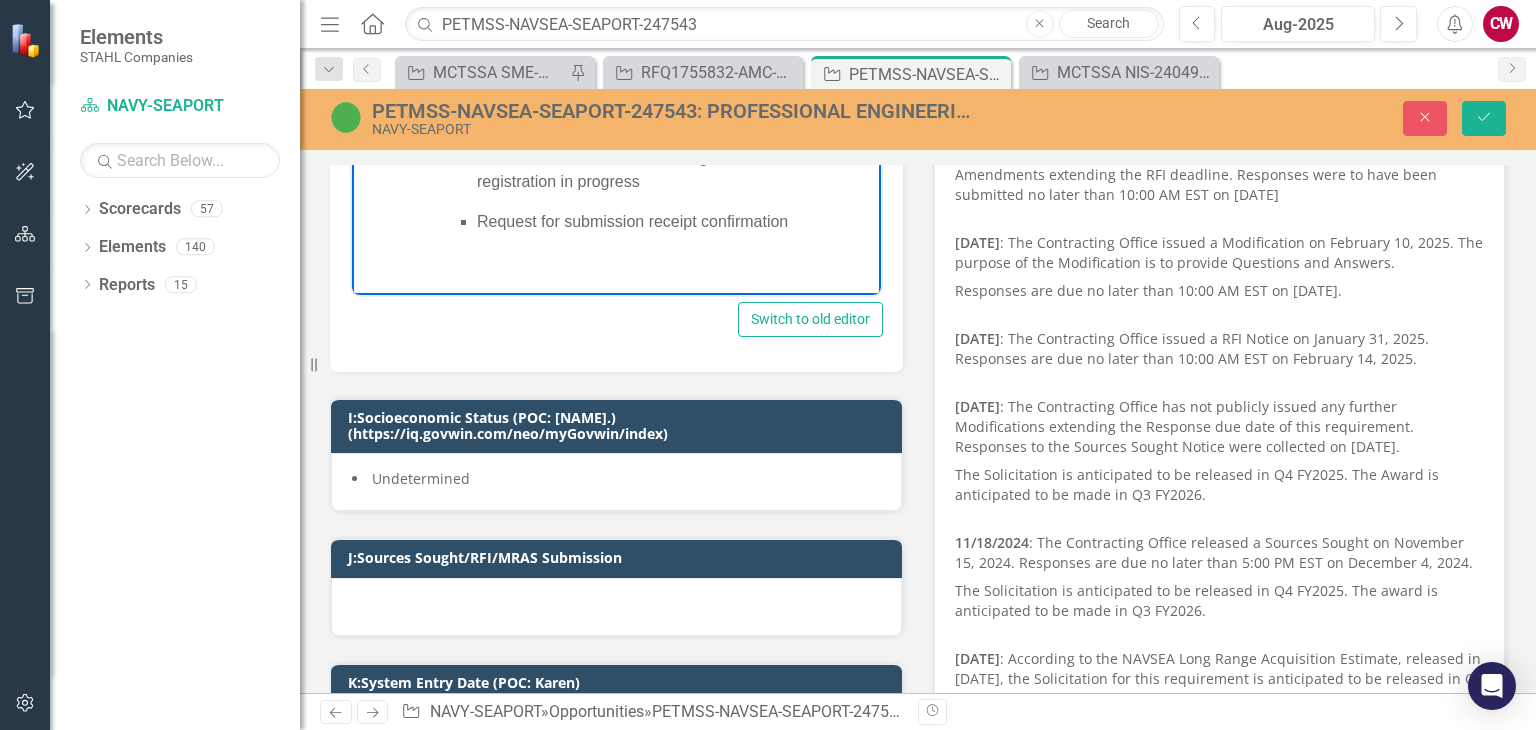 scroll, scrollTop: 758, scrollLeft: 0, axis: vertical 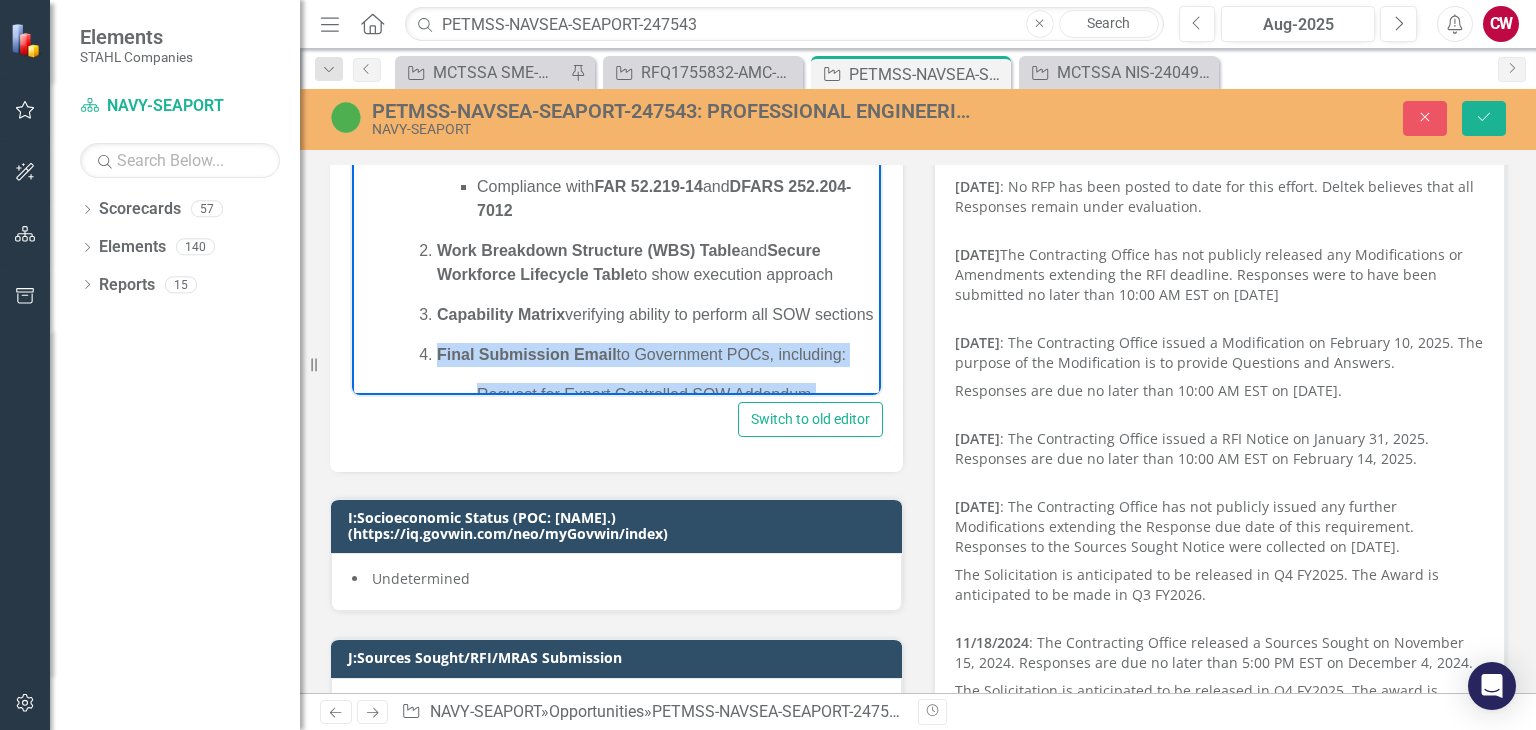 drag, startPoint x: 795, startPoint y: 318, endPoint x: 434, endPoint y: 370, distance: 364.72592 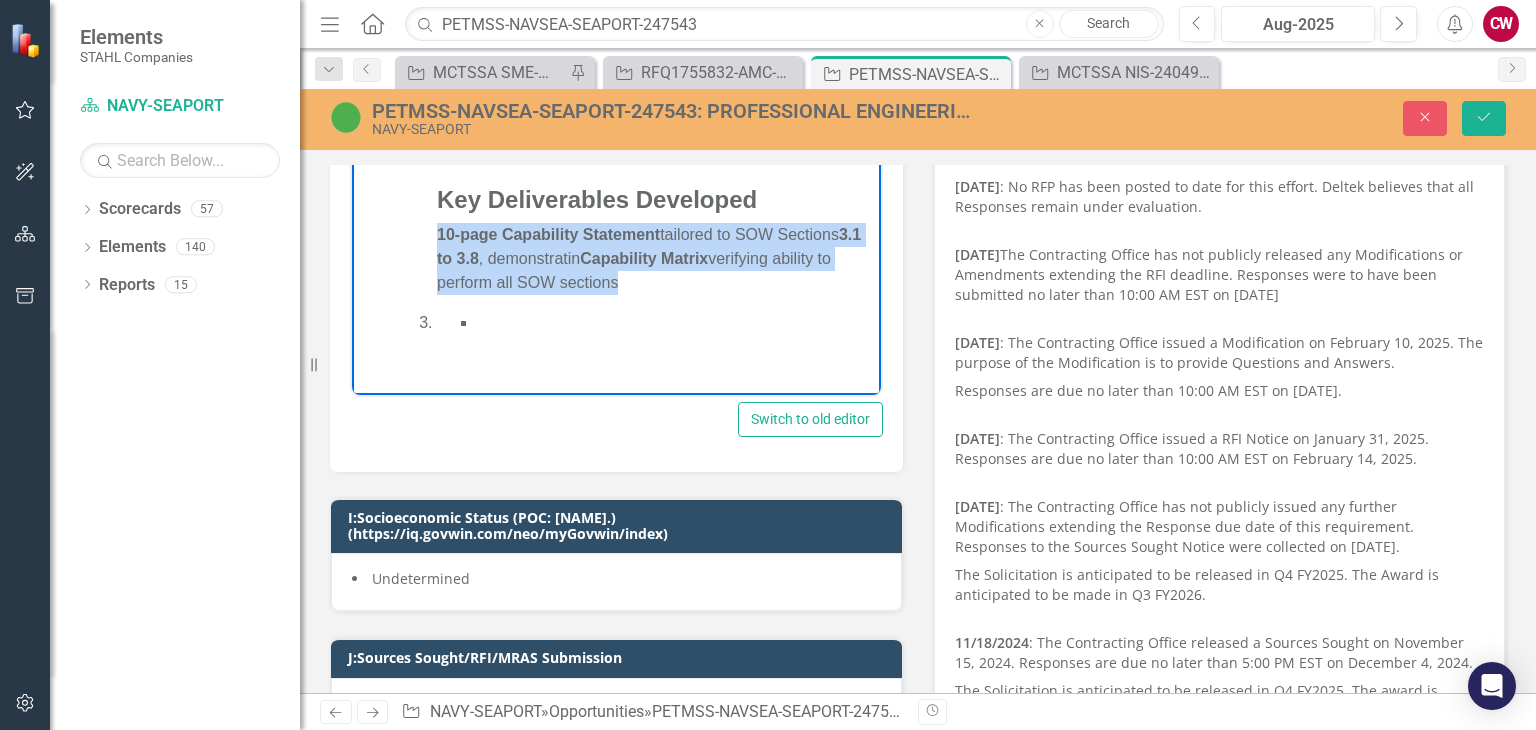 drag, startPoint x: 538, startPoint y: 345, endPoint x: 427, endPoint y: 251, distance: 145.45447 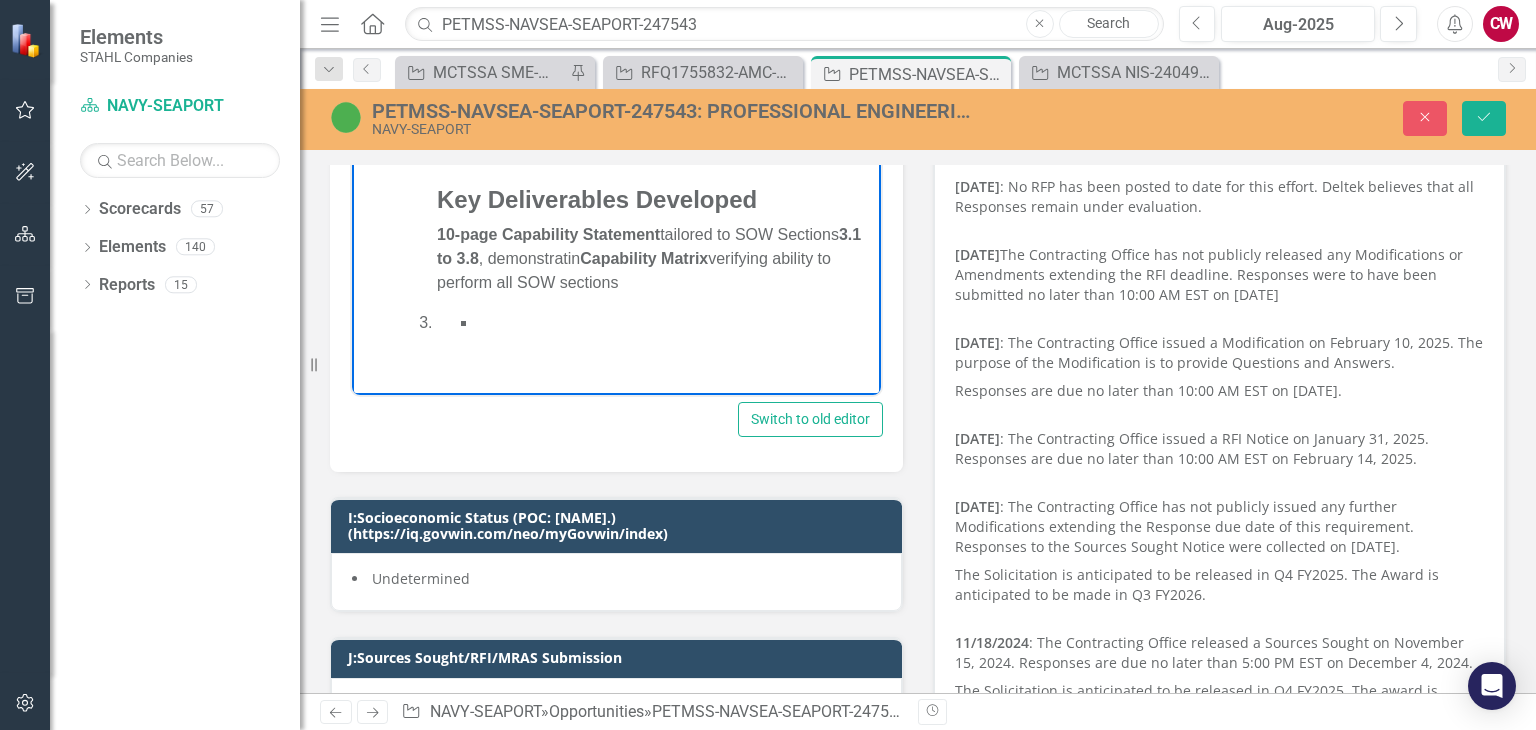 click on "Full-scope technical, programmatic, and security support capabilities Teaming strategy using only similarly situated small business JV members Past performance mapped directly to AEASD FST EW tasking areas Personnel, tools, processes, and outcome alignment for each SOW area Compliance with  FAR 52.219-14  and  DFARS 252.204-7012 Work Breakdown Structure (WBS) Table  and  Secure Workforce Lifecycle Table  to show execution approach Status:  Awaiting Government receipt confirmation Key Deliverables Developed 10-page Capability Statement  tailored to SOW Sections  3.1 to 3.8 , demonstratin Capability Matrix  verifying ability to perform all SOW sections" at bounding box center (636, 72) 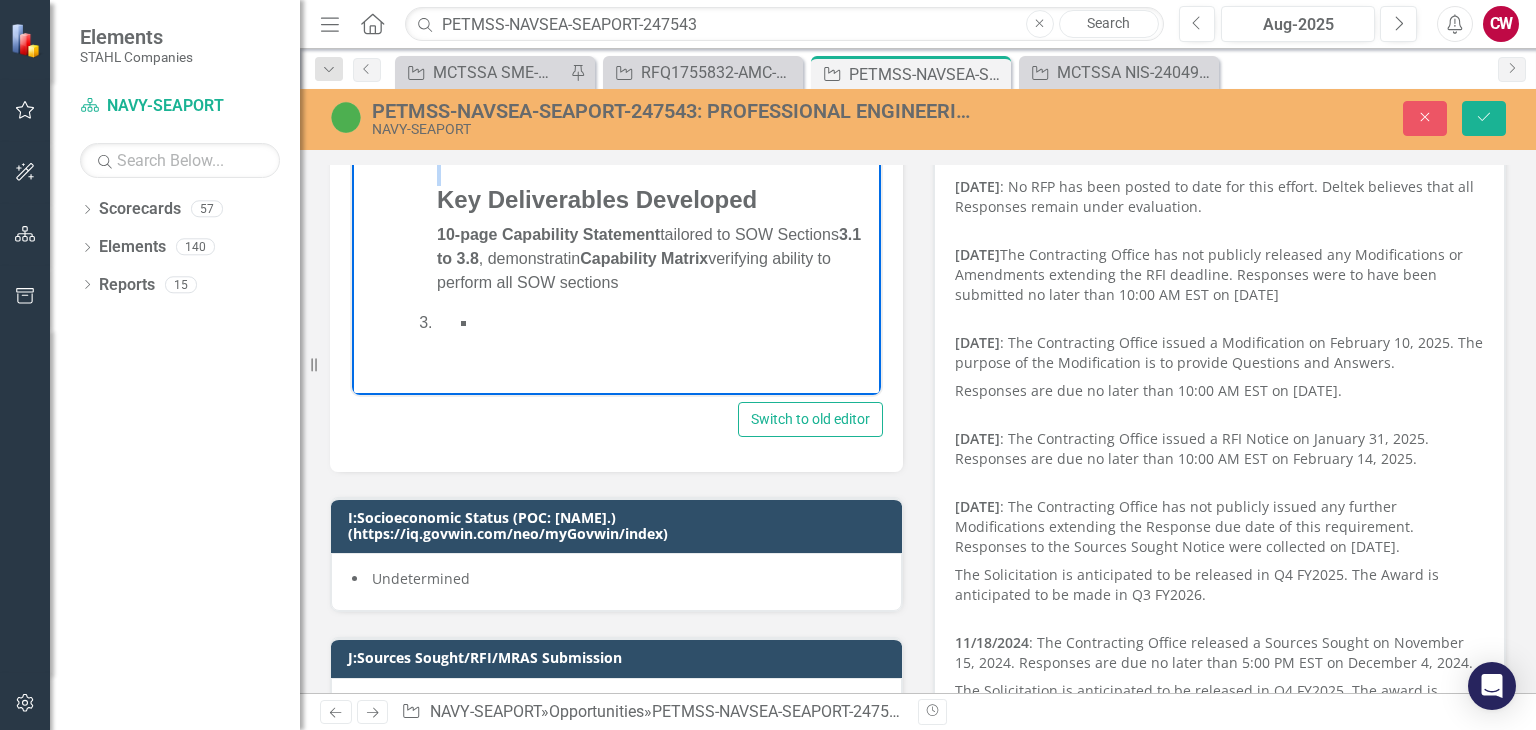 drag, startPoint x: 487, startPoint y: 362, endPoint x: 409, endPoint y: 223, distance: 159.38947 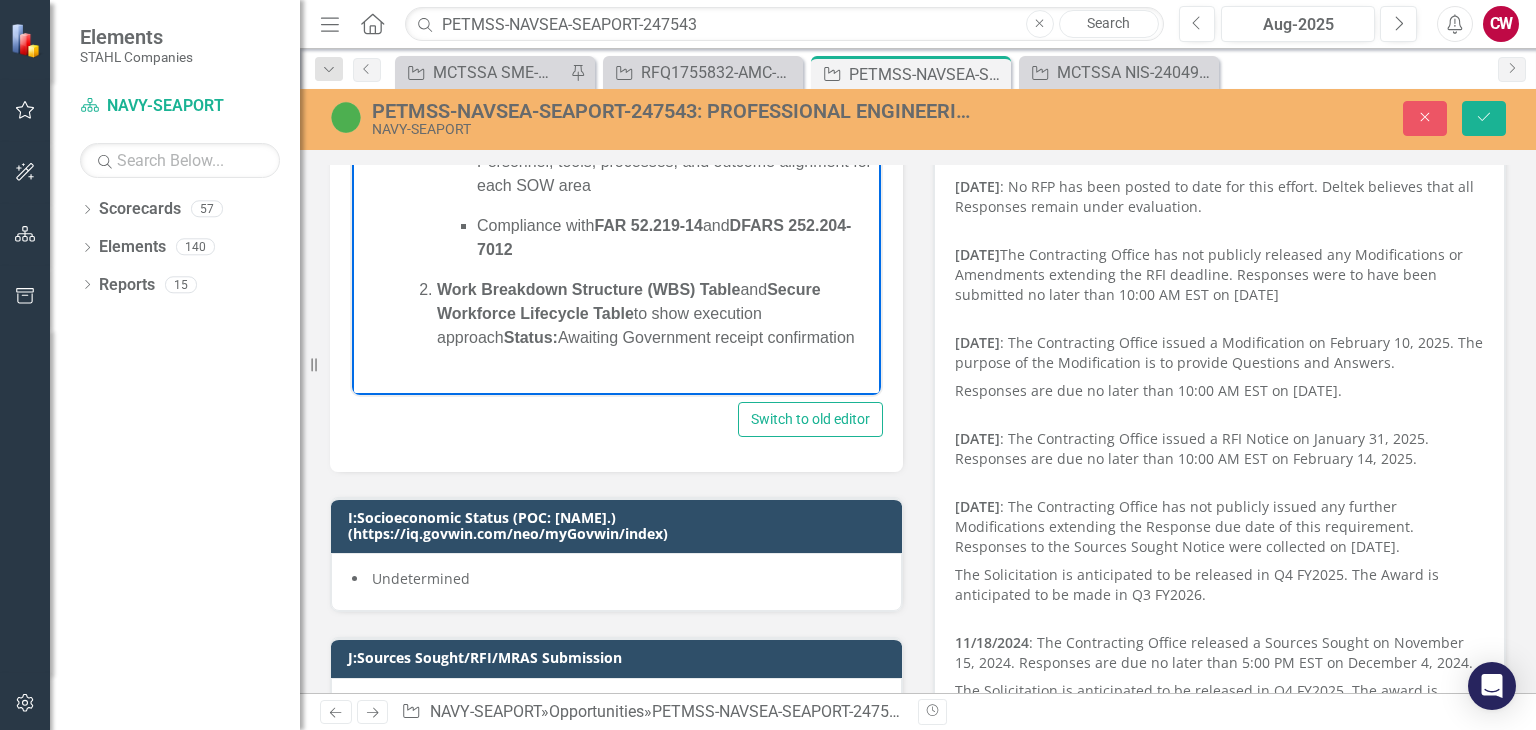 scroll, scrollTop: 393, scrollLeft: 0, axis: vertical 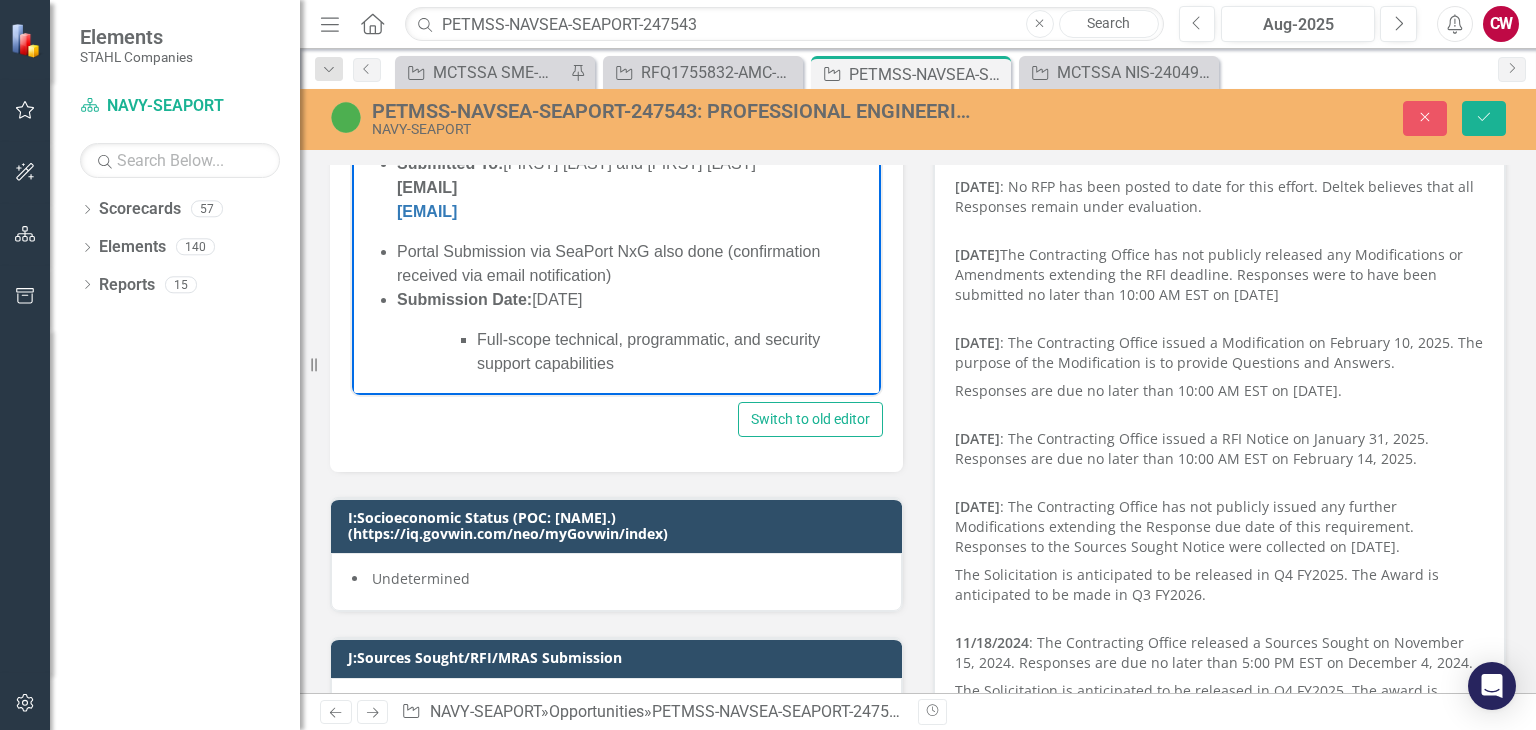 drag, startPoint x: 546, startPoint y: 336, endPoint x: 463, endPoint y: 340, distance: 83.09633 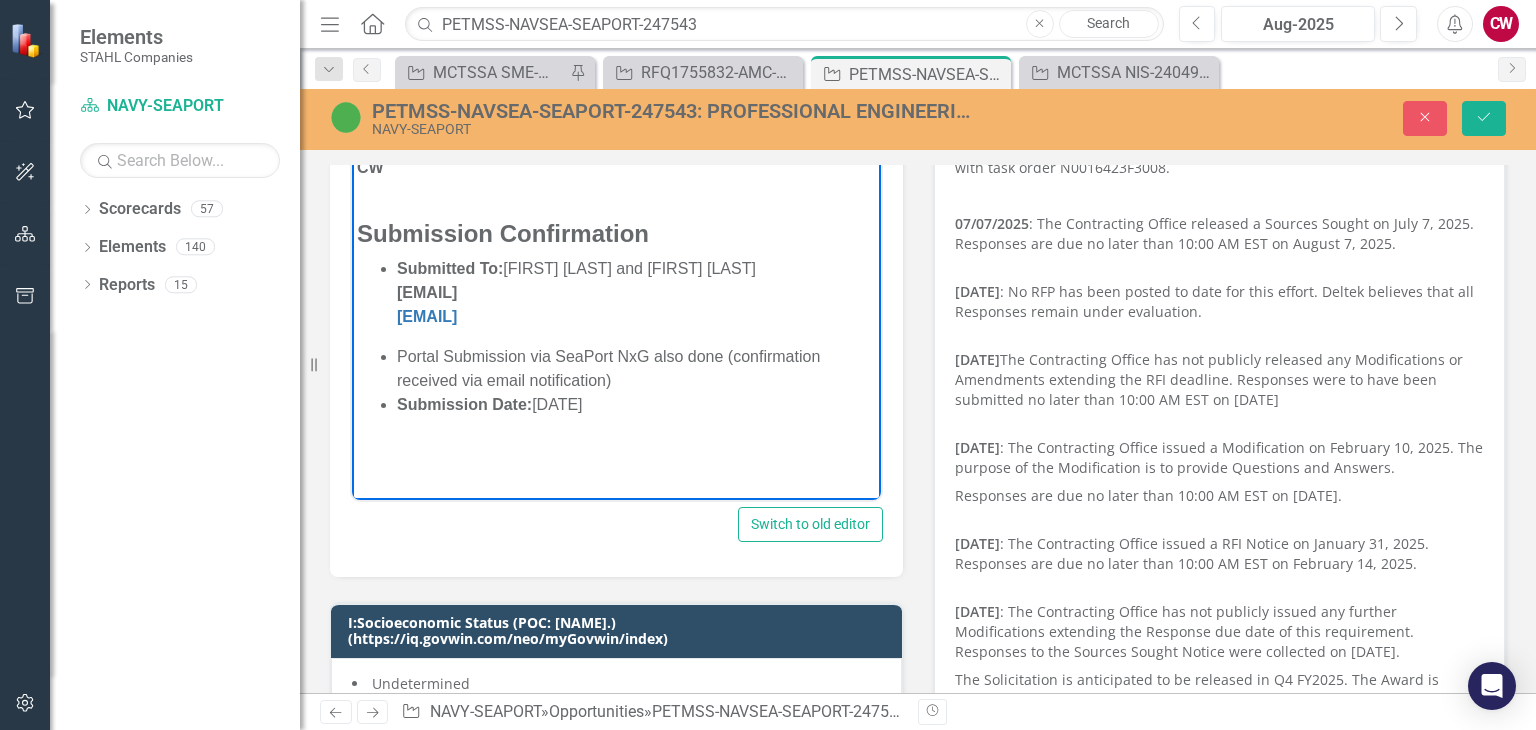 scroll, scrollTop: 400, scrollLeft: 0, axis: vertical 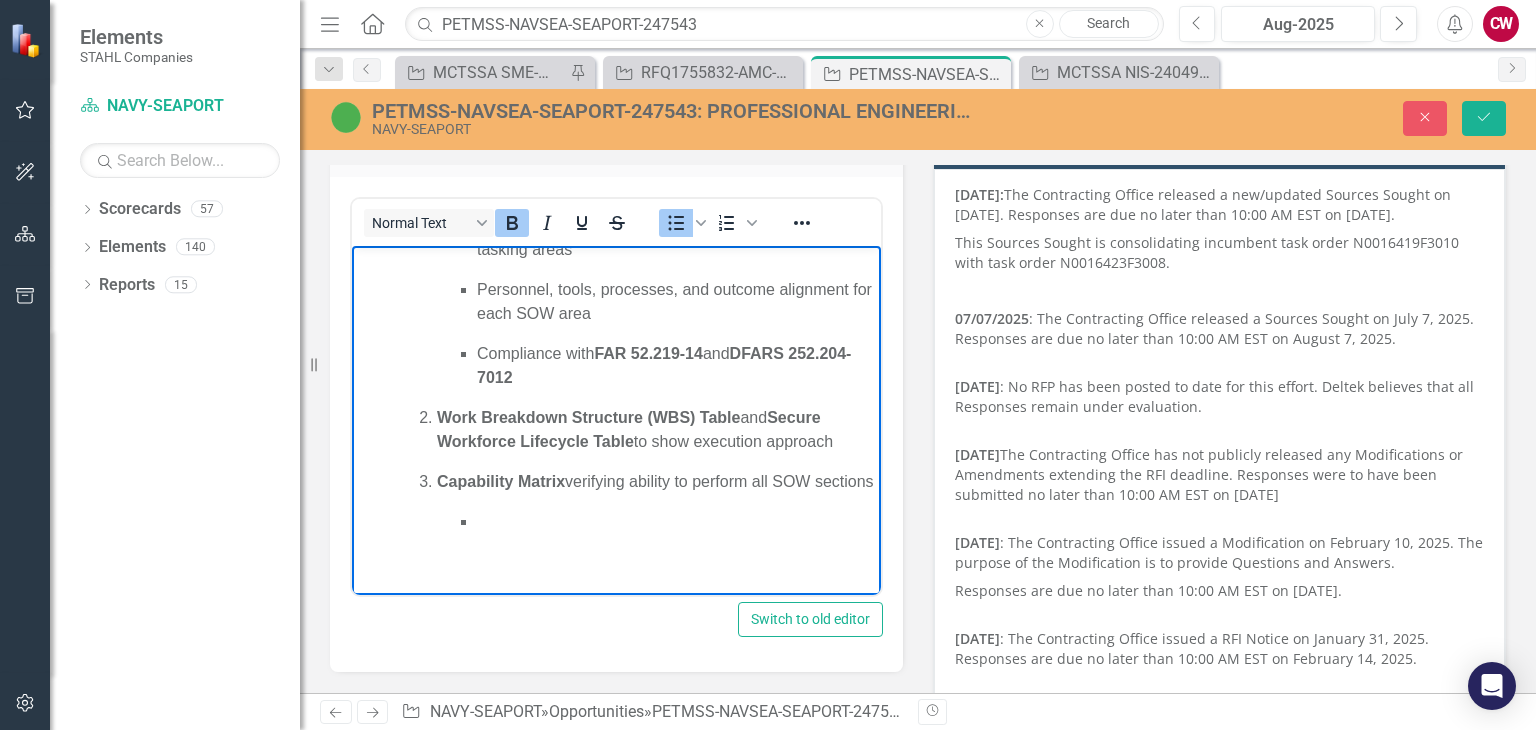 click at bounding box center [676, 522] 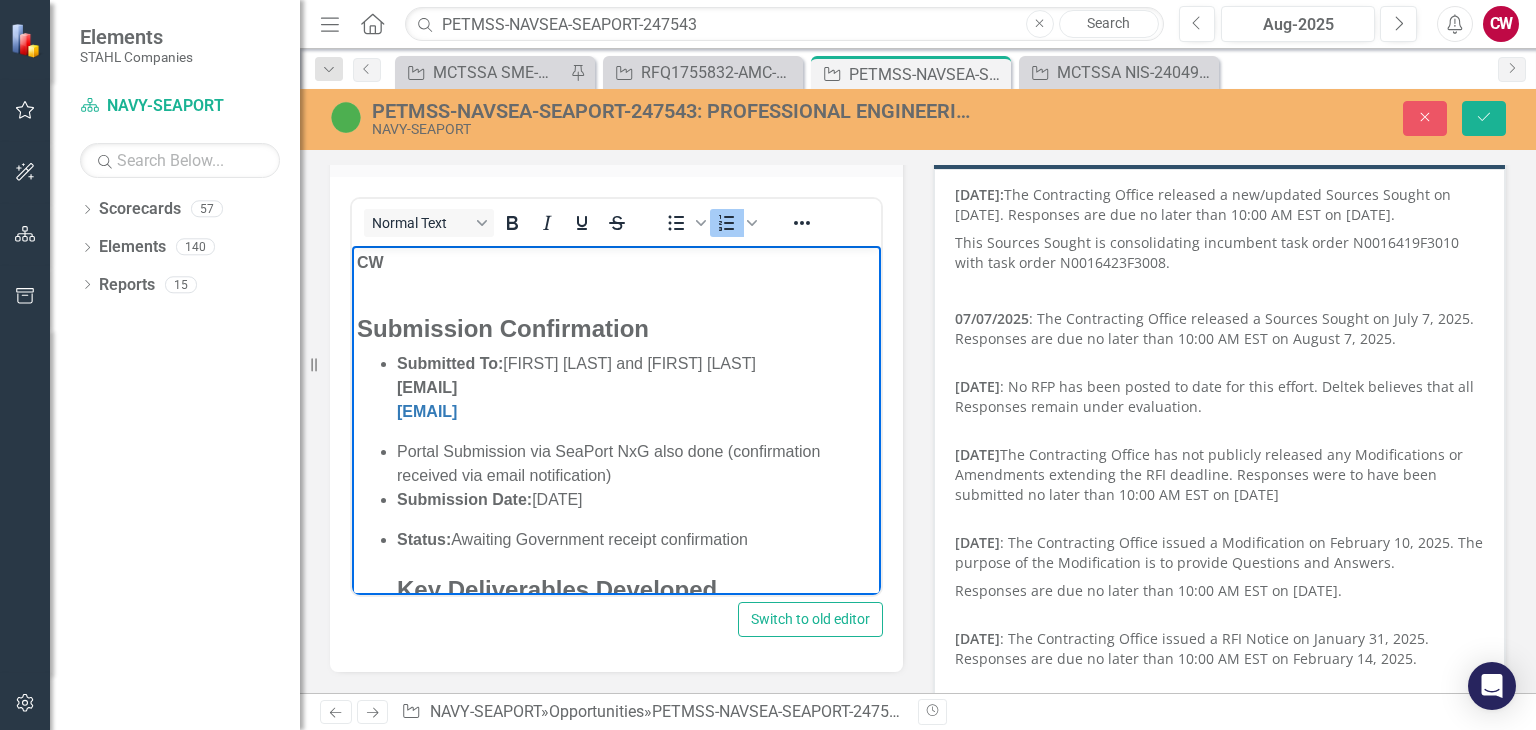 scroll, scrollTop: 100, scrollLeft: 0, axis: vertical 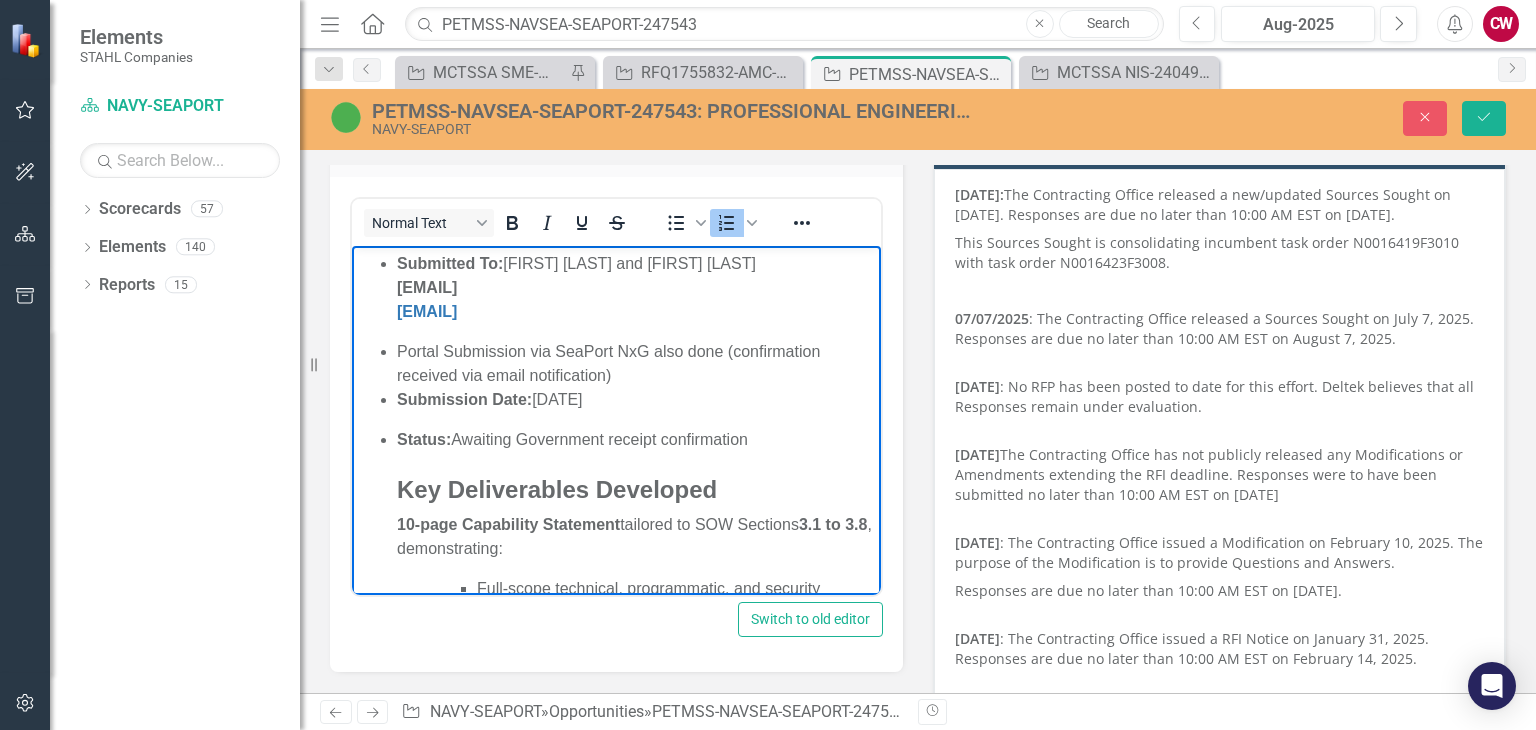 click on "Submitted To:  [FIRST] [LAST] and [FIRST] [LAST]  [EMAIL] [EMAIL] Portal Submission via SeaPort NxG also done (confirmation received via email notification) Submission Date:  [DATE] Status:  Awaiting Government receipt confirmation Key Deliverables Developed 10-page Capability Statement  tailored to SOW Sections  3.1 to 3.8 , demonstrating: Full-scope technical, programmatic, and security support capabilities Teaming strategy using only similarly situated small business JV members Past performance mapped directly to AEASD FST EW tasking areas Personnel, tools, processes, and outcome alignment for each SOW area Compliance with  FAR 52.219-14  and  DFARS 252.204-7012 Work Breakdown Structure (WBS) Table  and  Secure Workforce Lifecycle Table  to show execution approach Capability Matrix  verifying ability to perform all SOW sections" at bounding box center (616, 638) 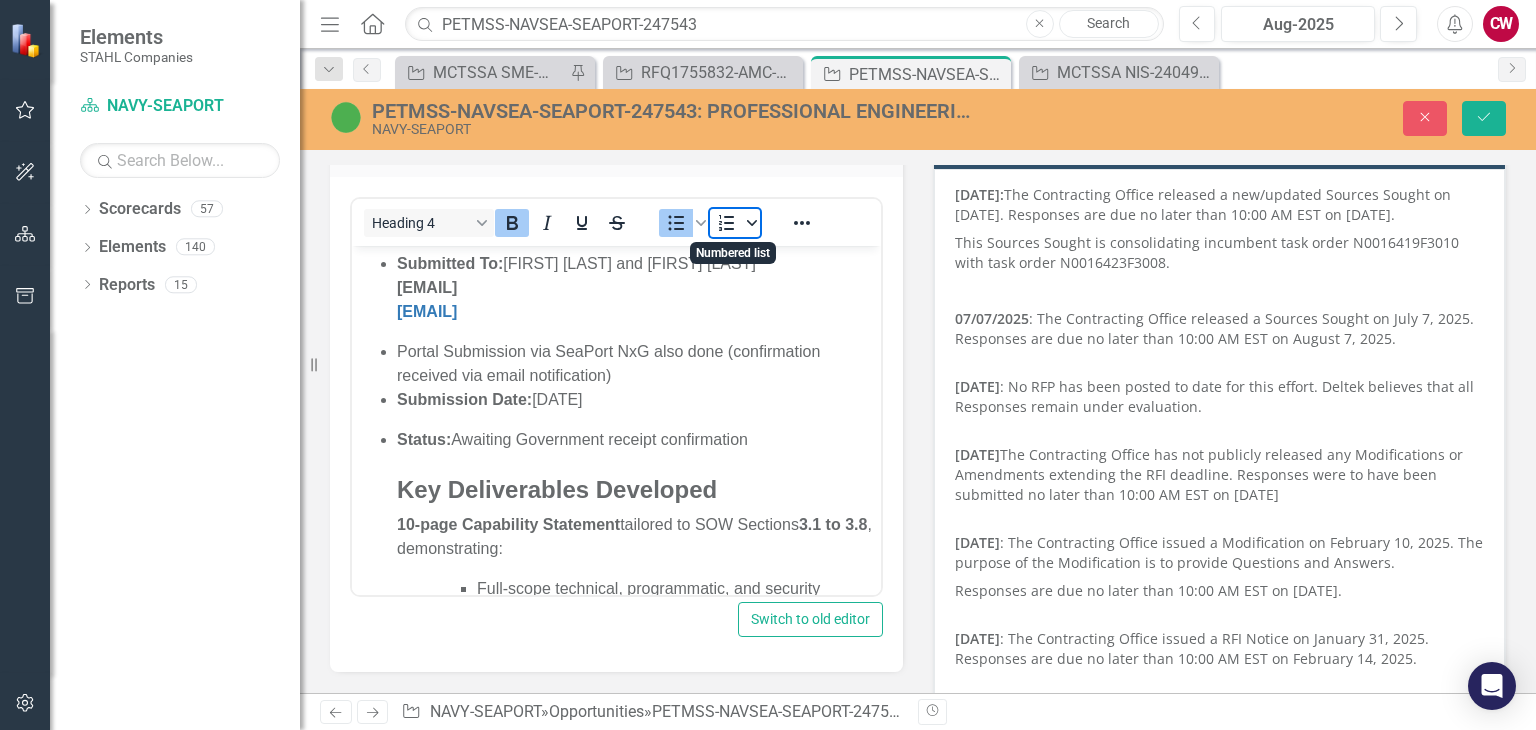 click at bounding box center [752, 223] 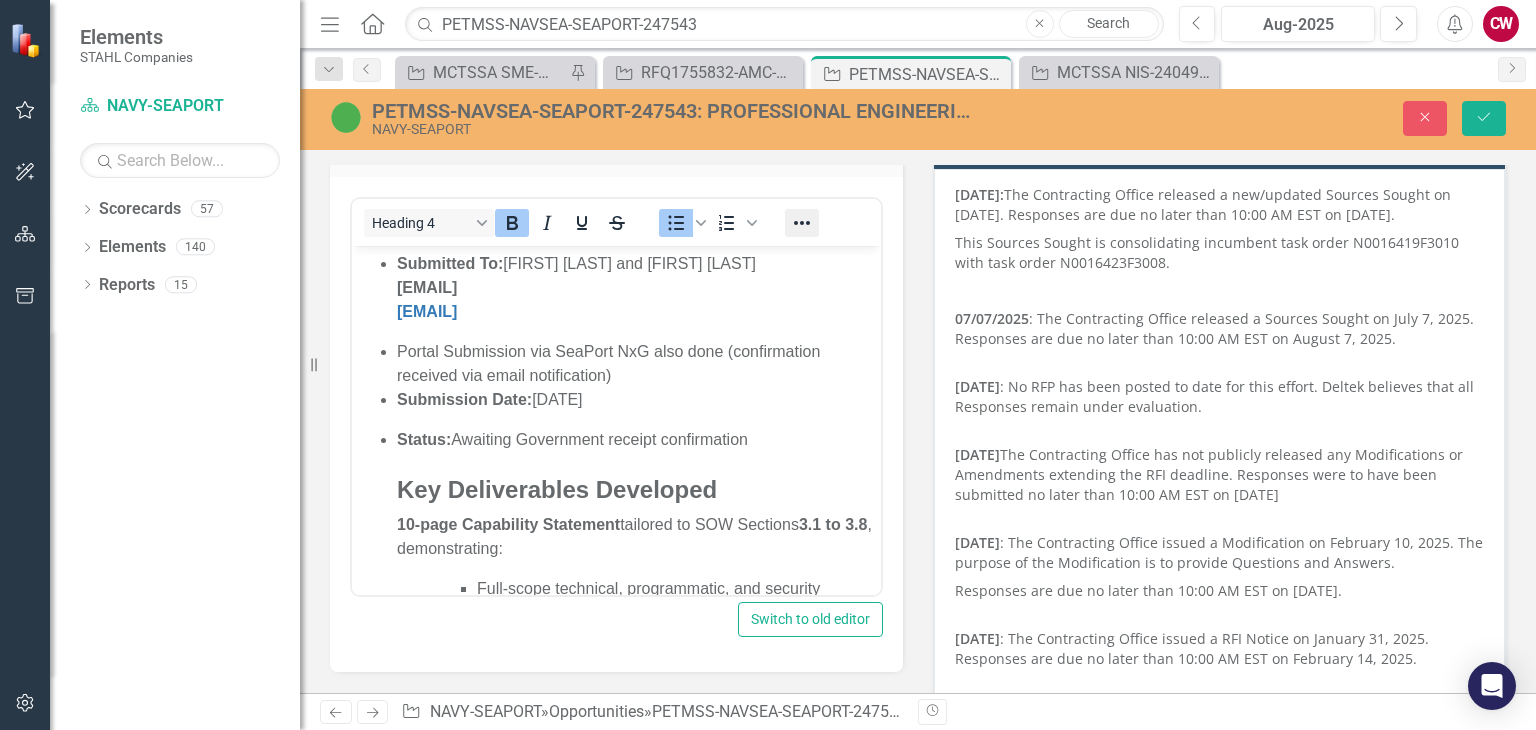 click 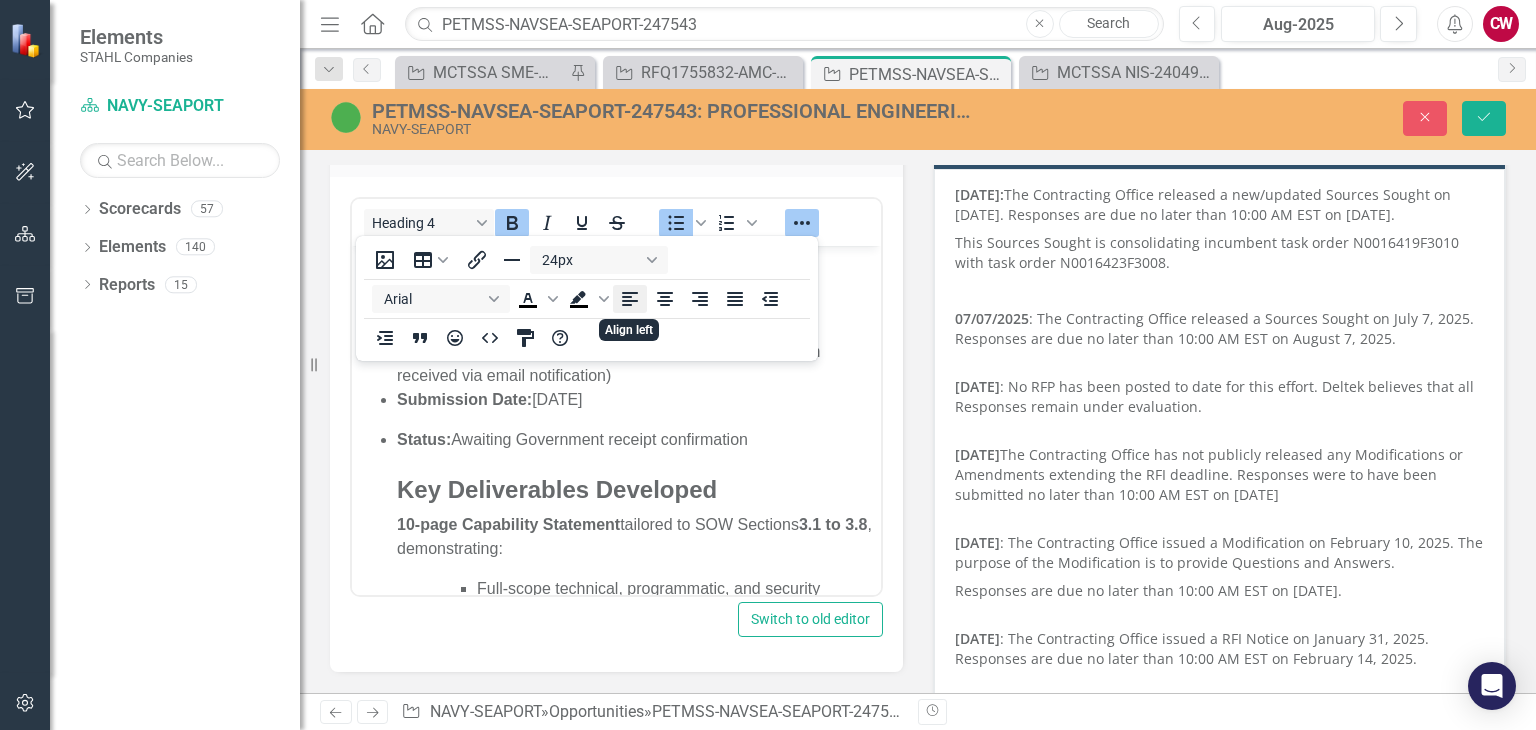 click 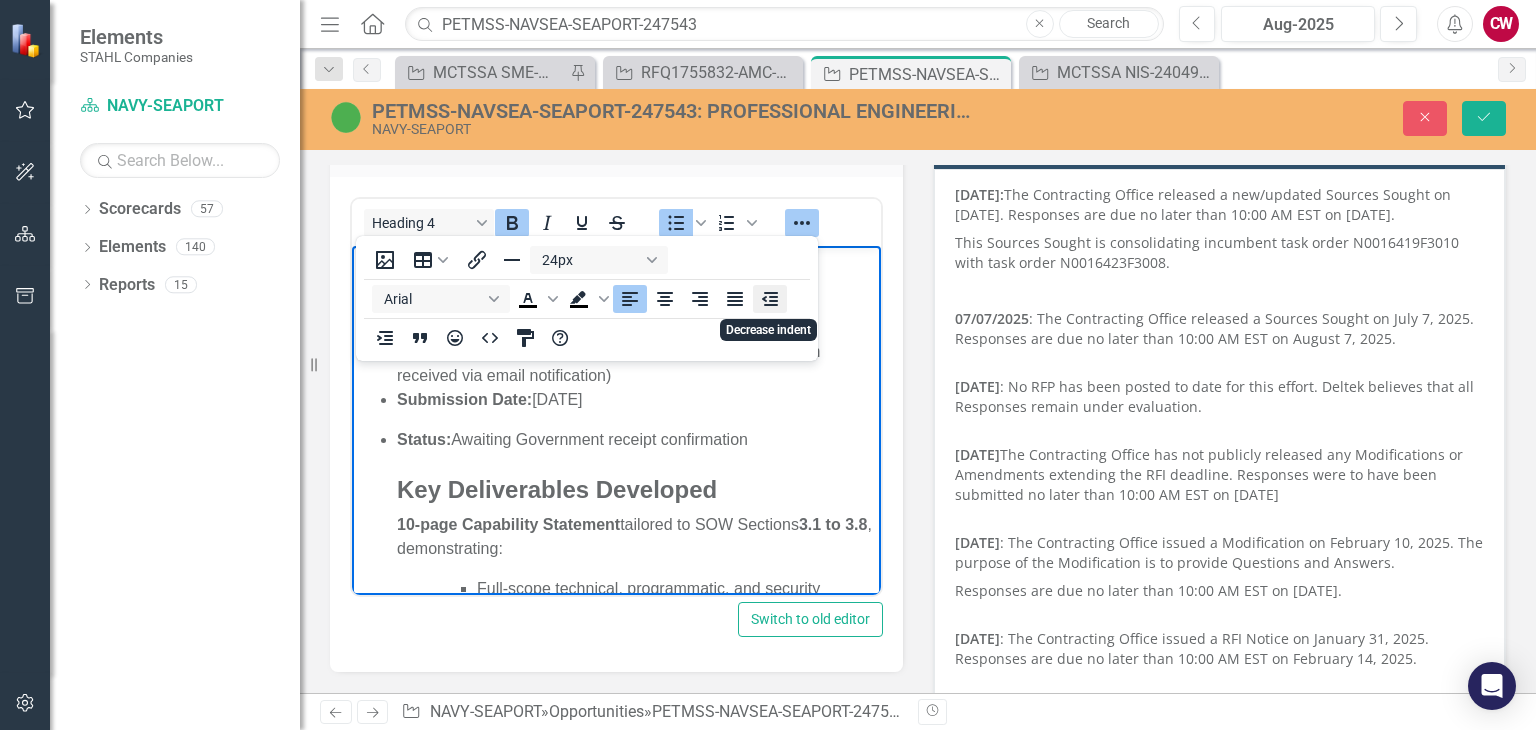 click 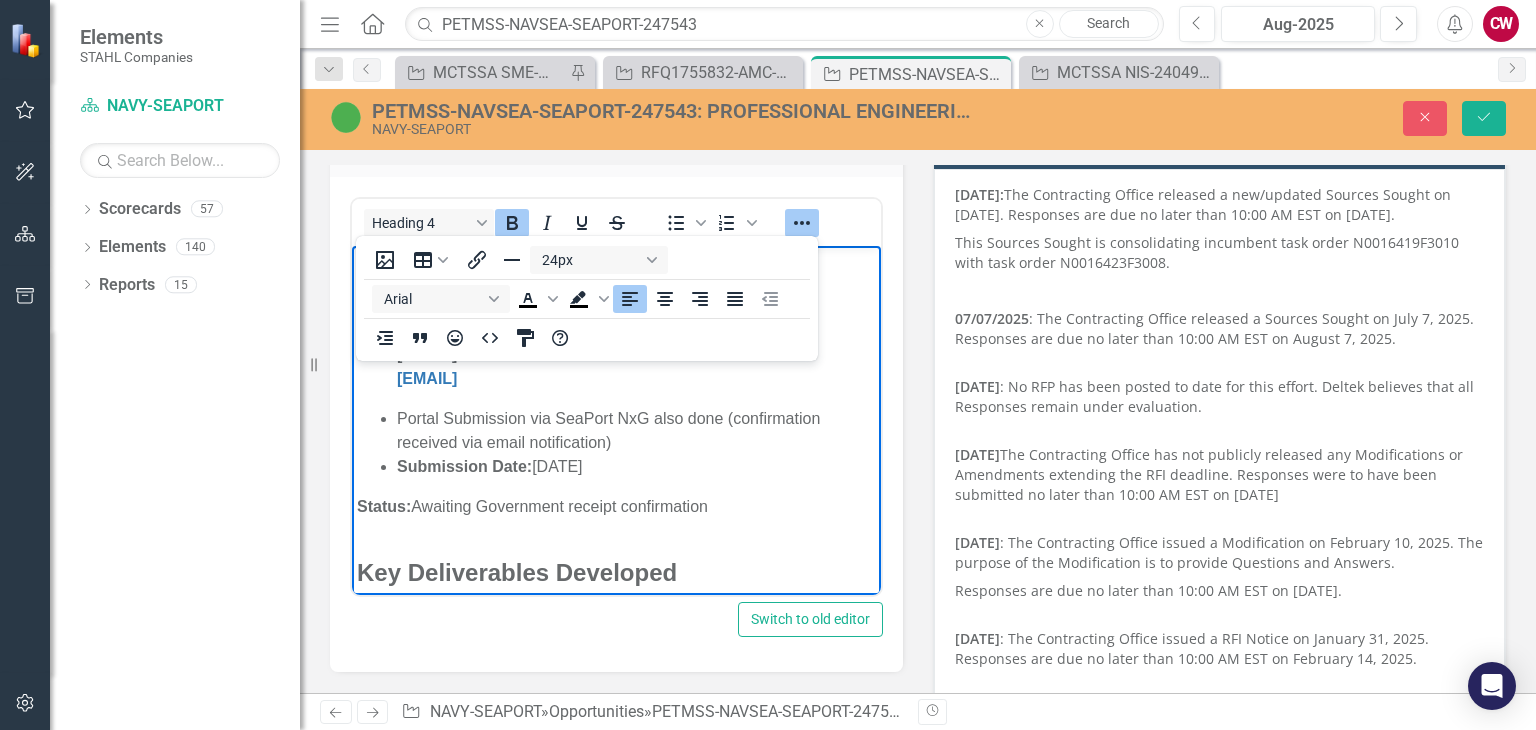 scroll, scrollTop: 0, scrollLeft: 0, axis: both 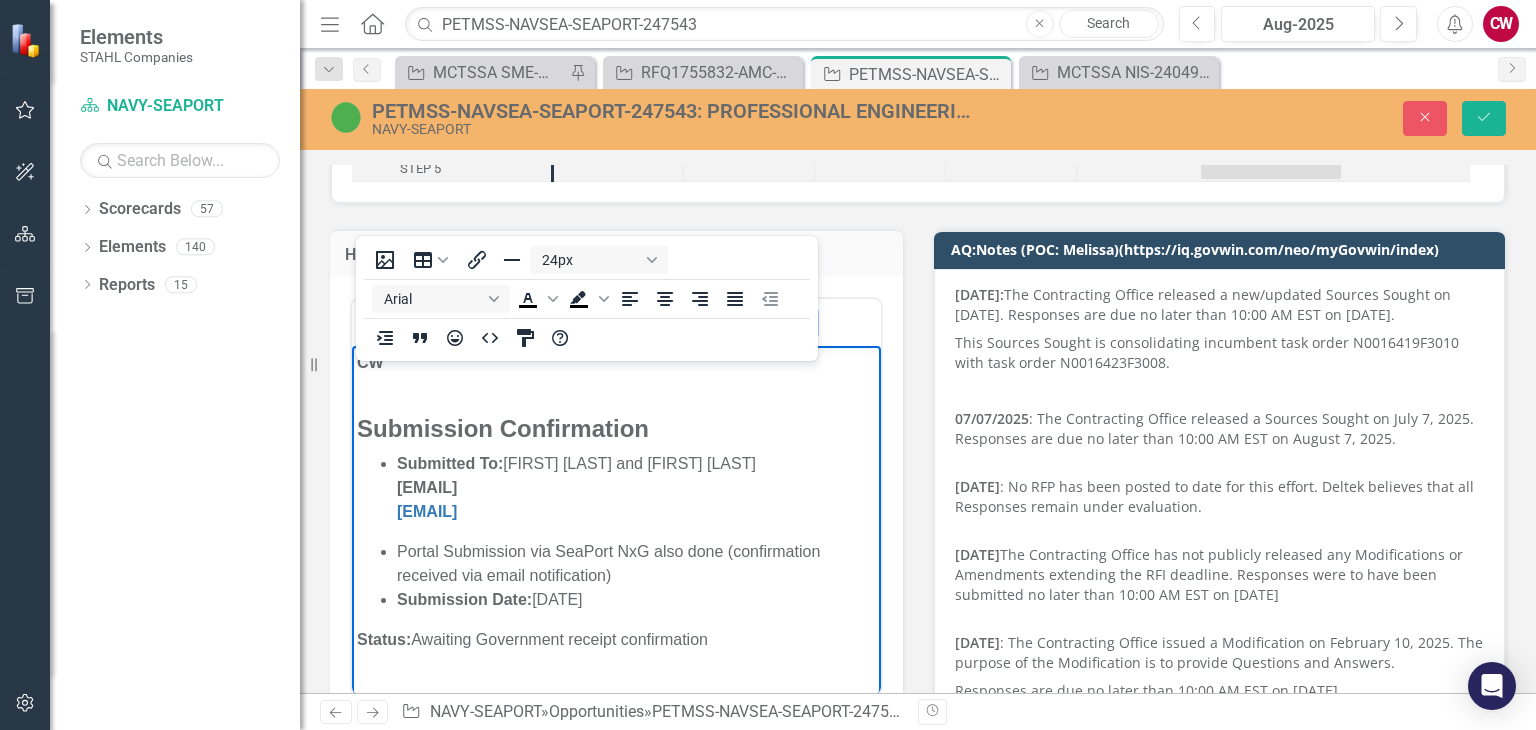 click on "Submission Confirmation" at bounding box center (503, 428) 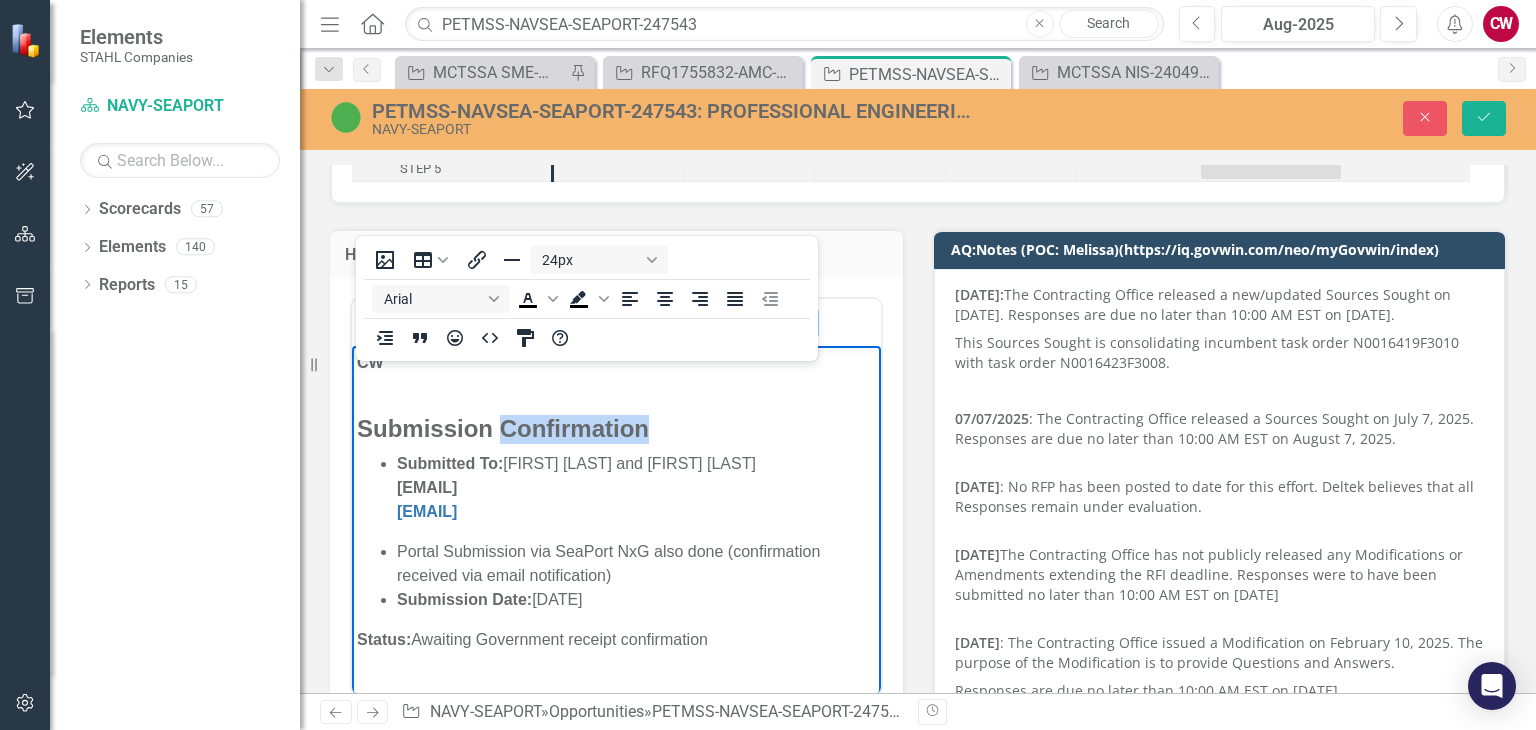 click on "Submission Confirmation" at bounding box center (503, 428) 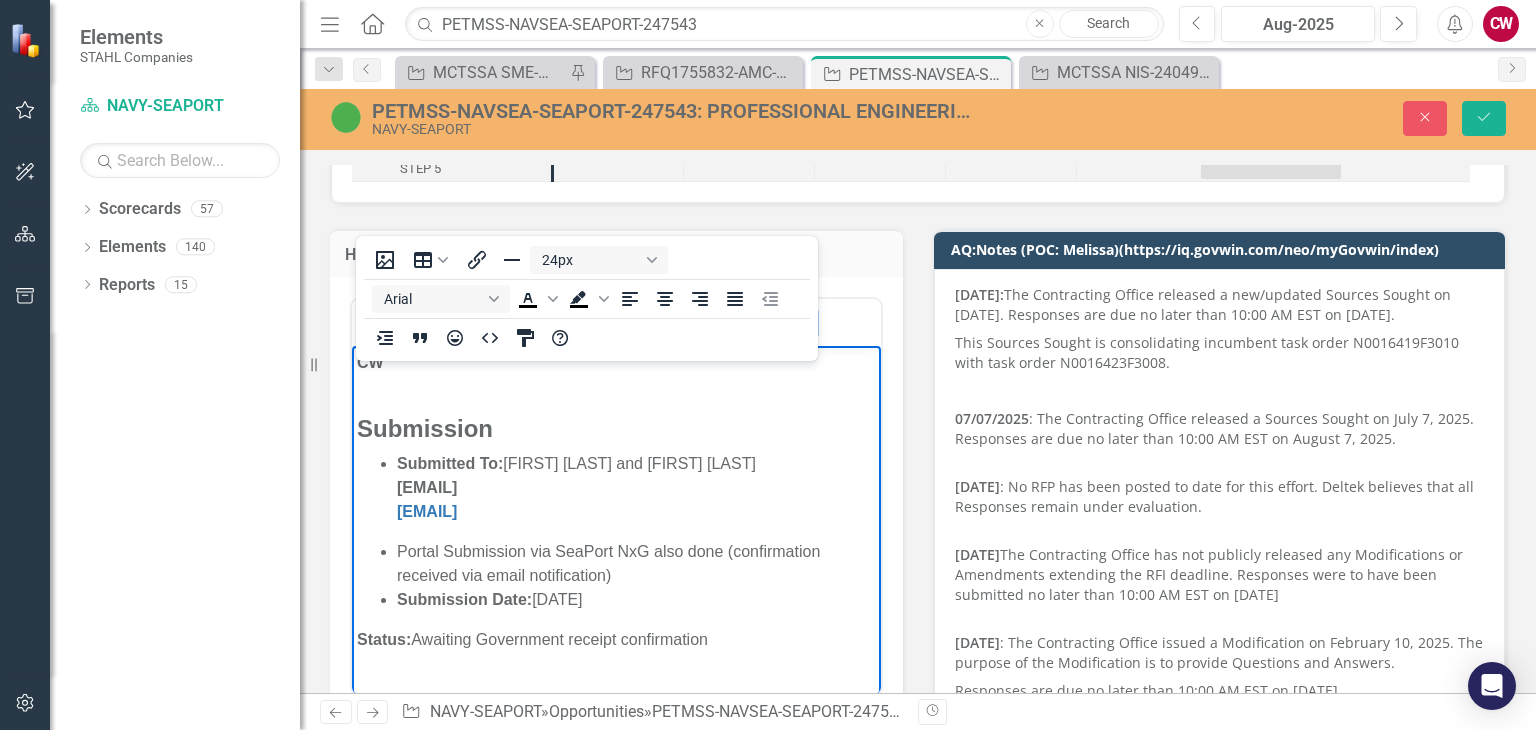 click on "Submission" at bounding box center [425, 428] 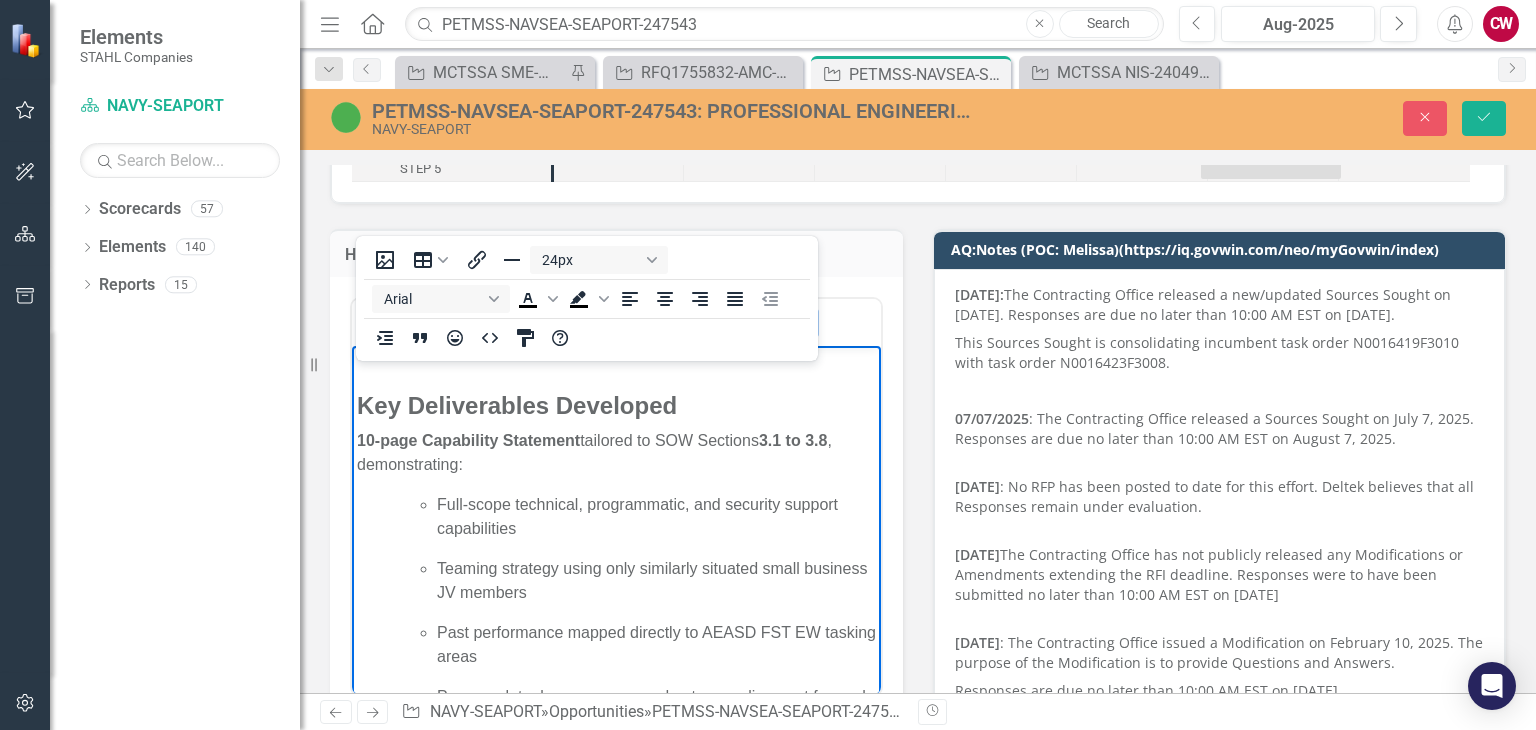 scroll, scrollTop: 500, scrollLeft: 0, axis: vertical 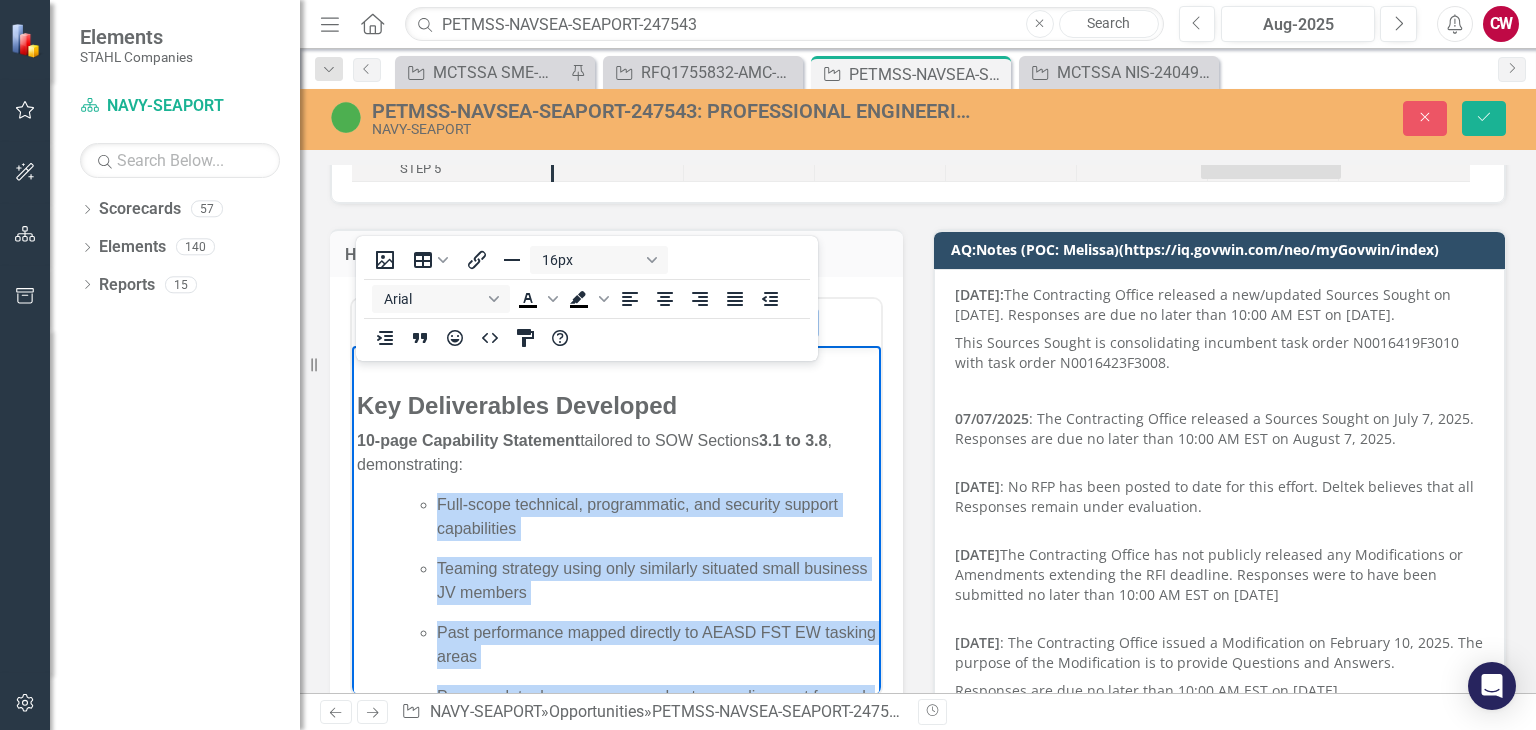 drag, startPoint x: 501, startPoint y: 554, endPoint x: 454, endPoint y: 490, distance: 79.40403 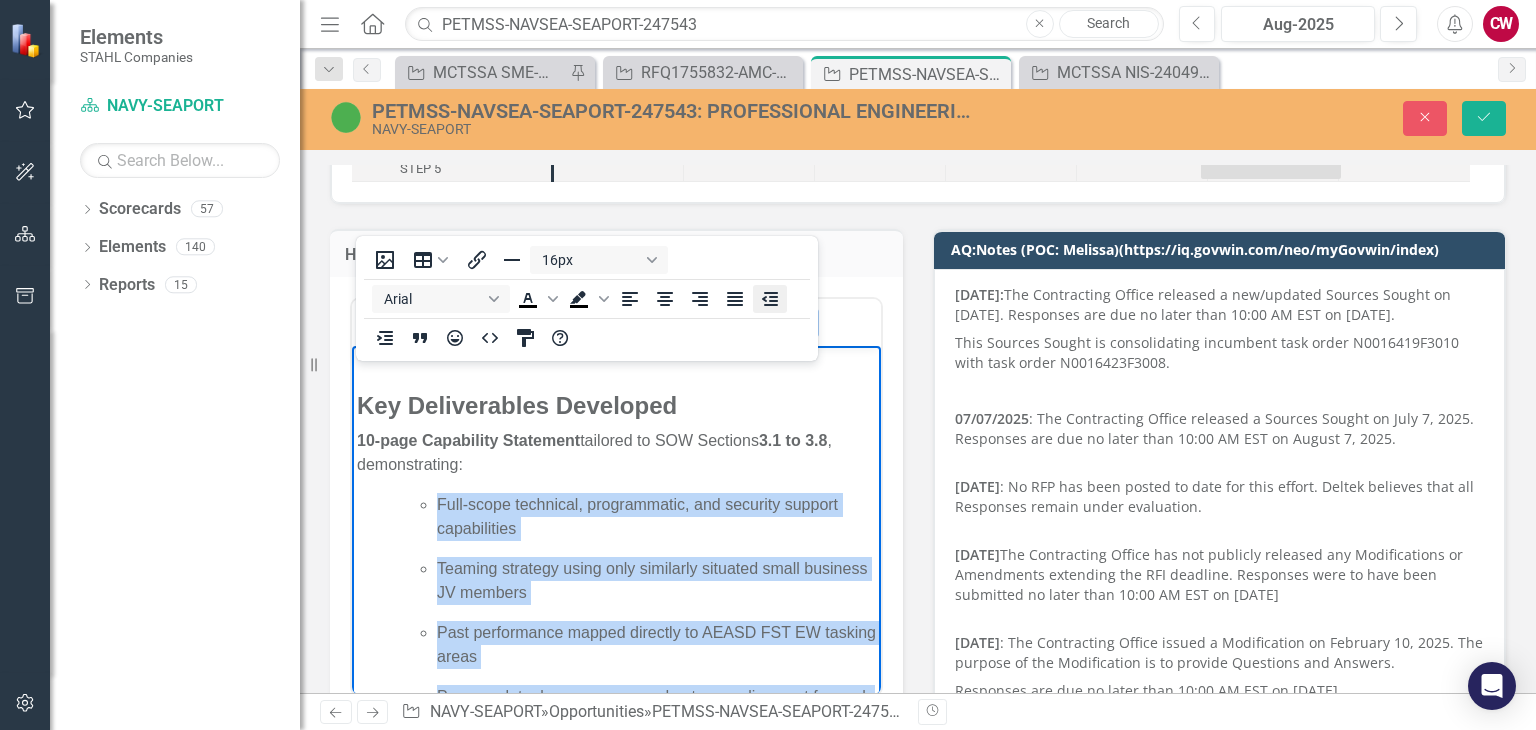 click 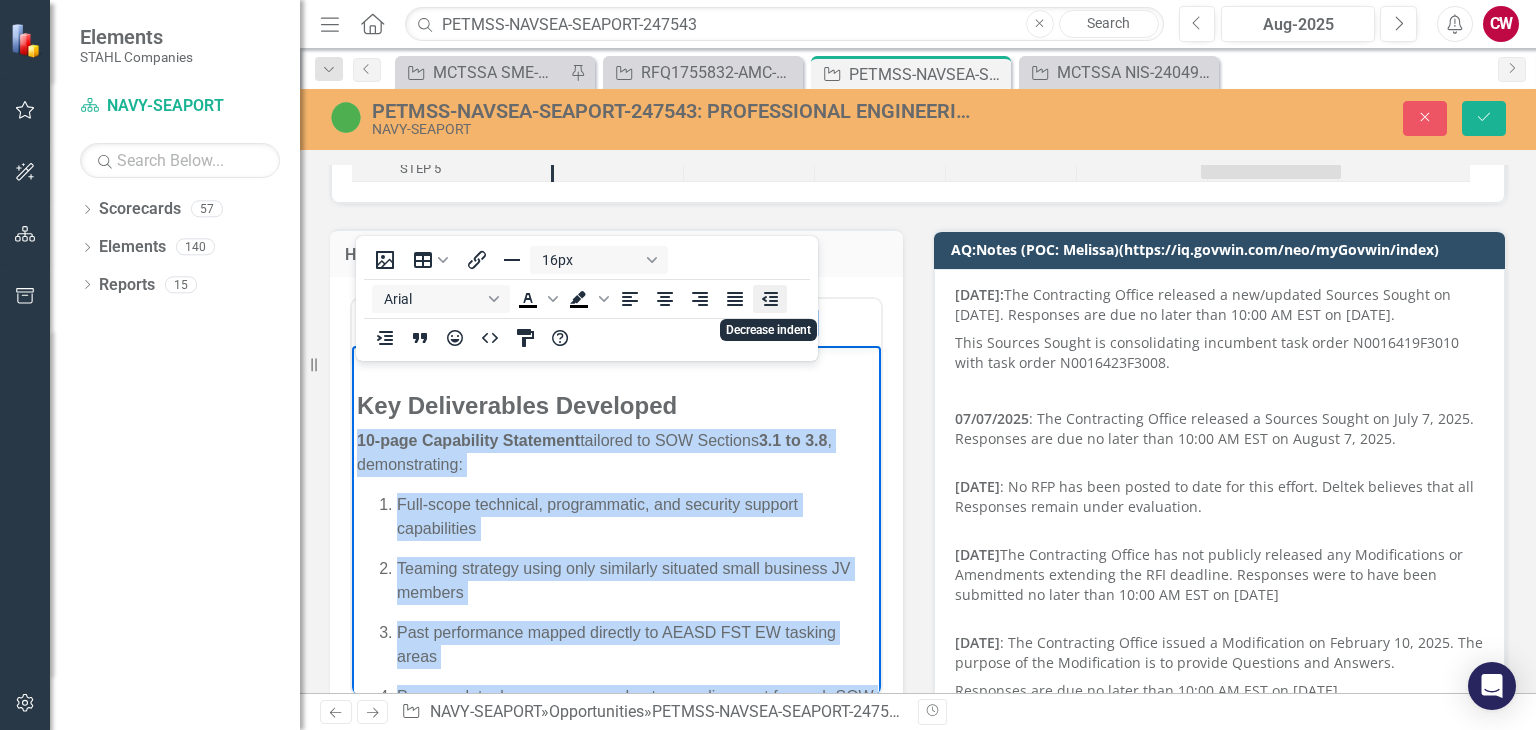click 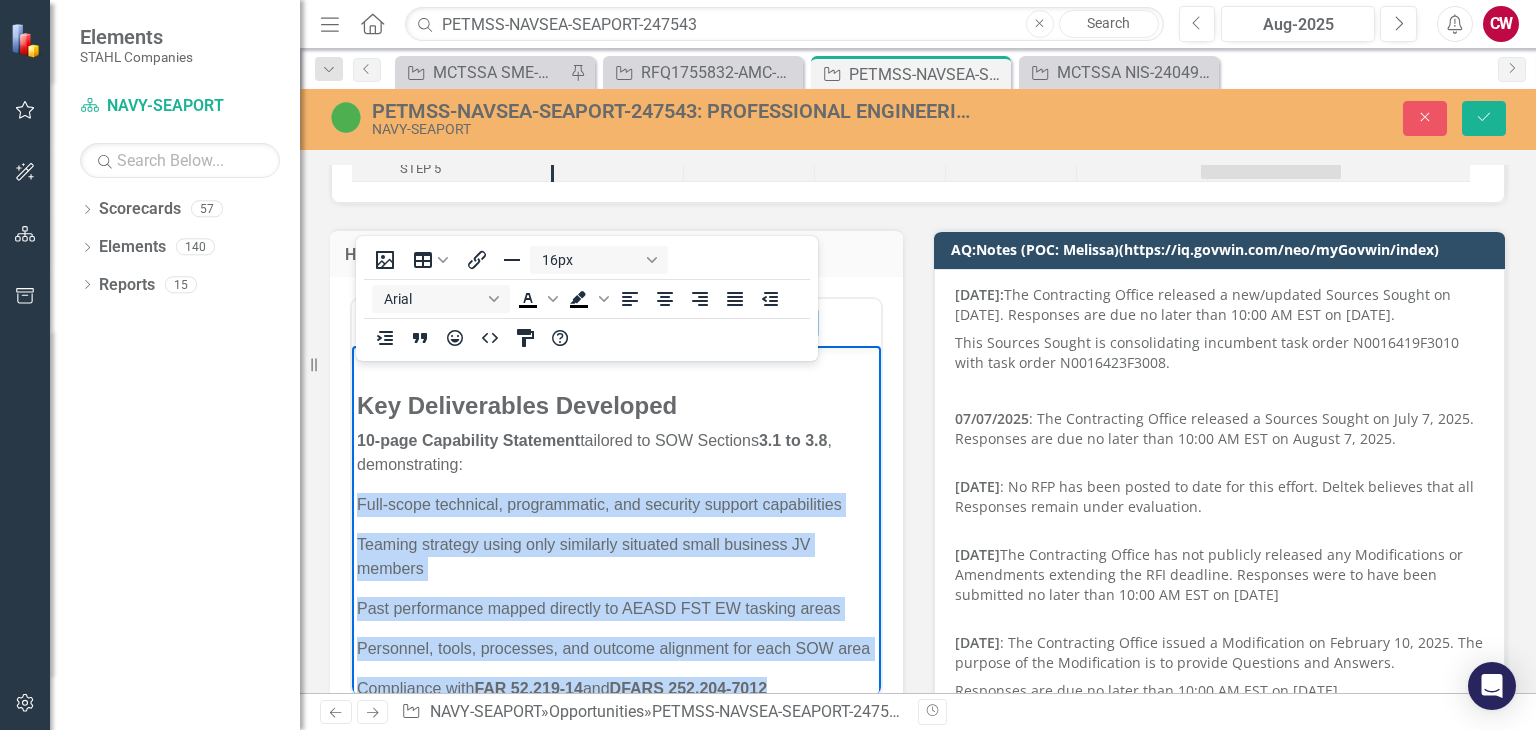 scroll, scrollTop: 494, scrollLeft: 0, axis: vertical 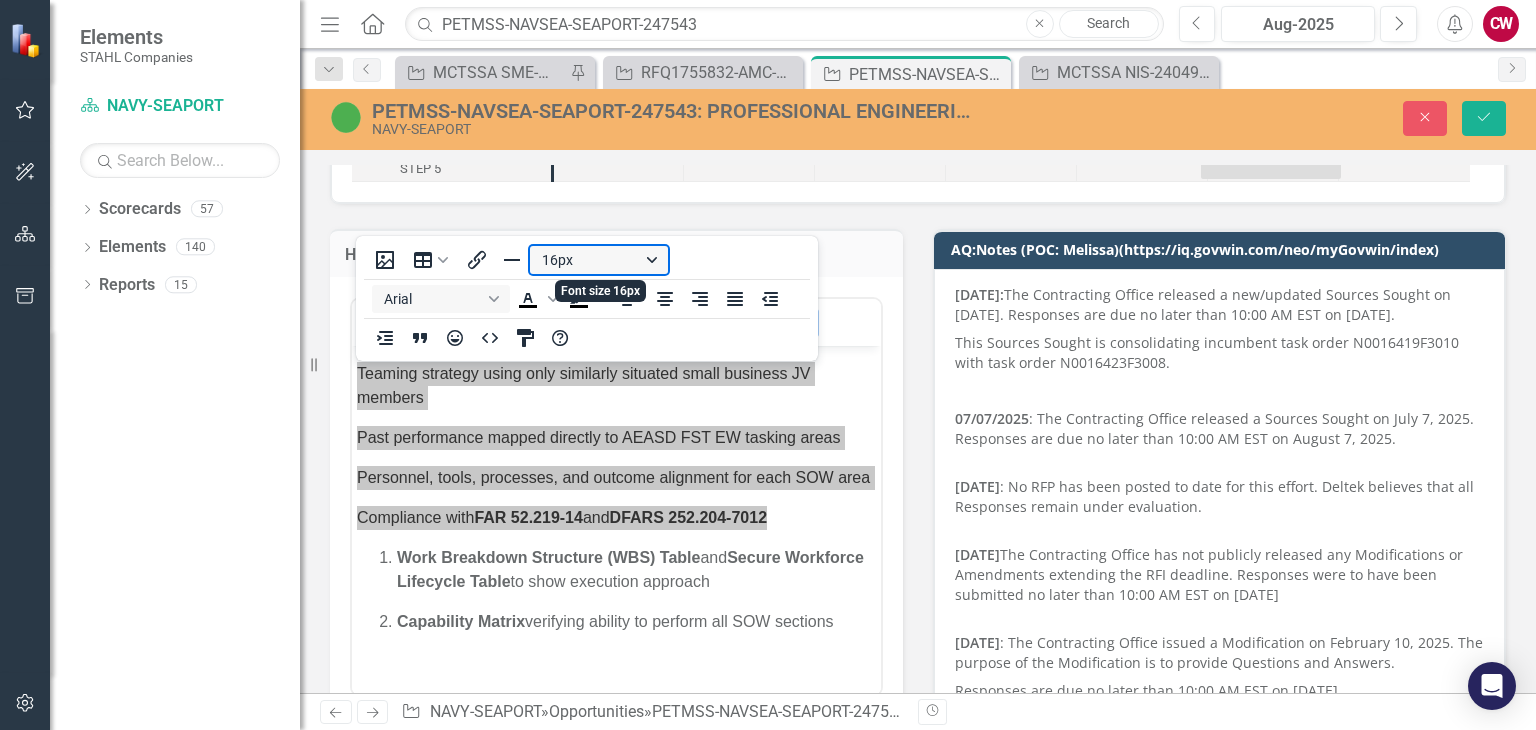 click on "16px" at bounding box center [599, 260] 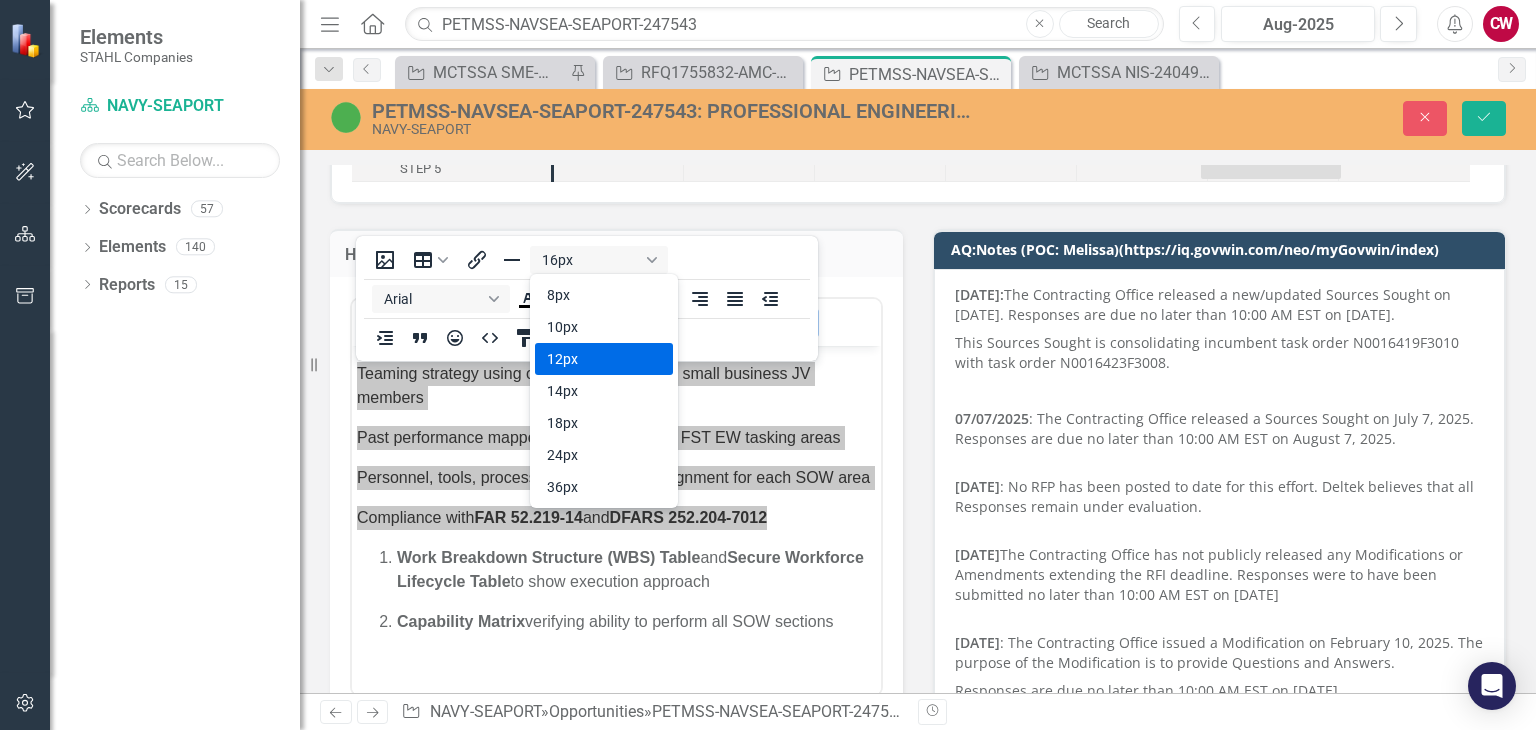 click on "12px" at bounding box center (590, 359) 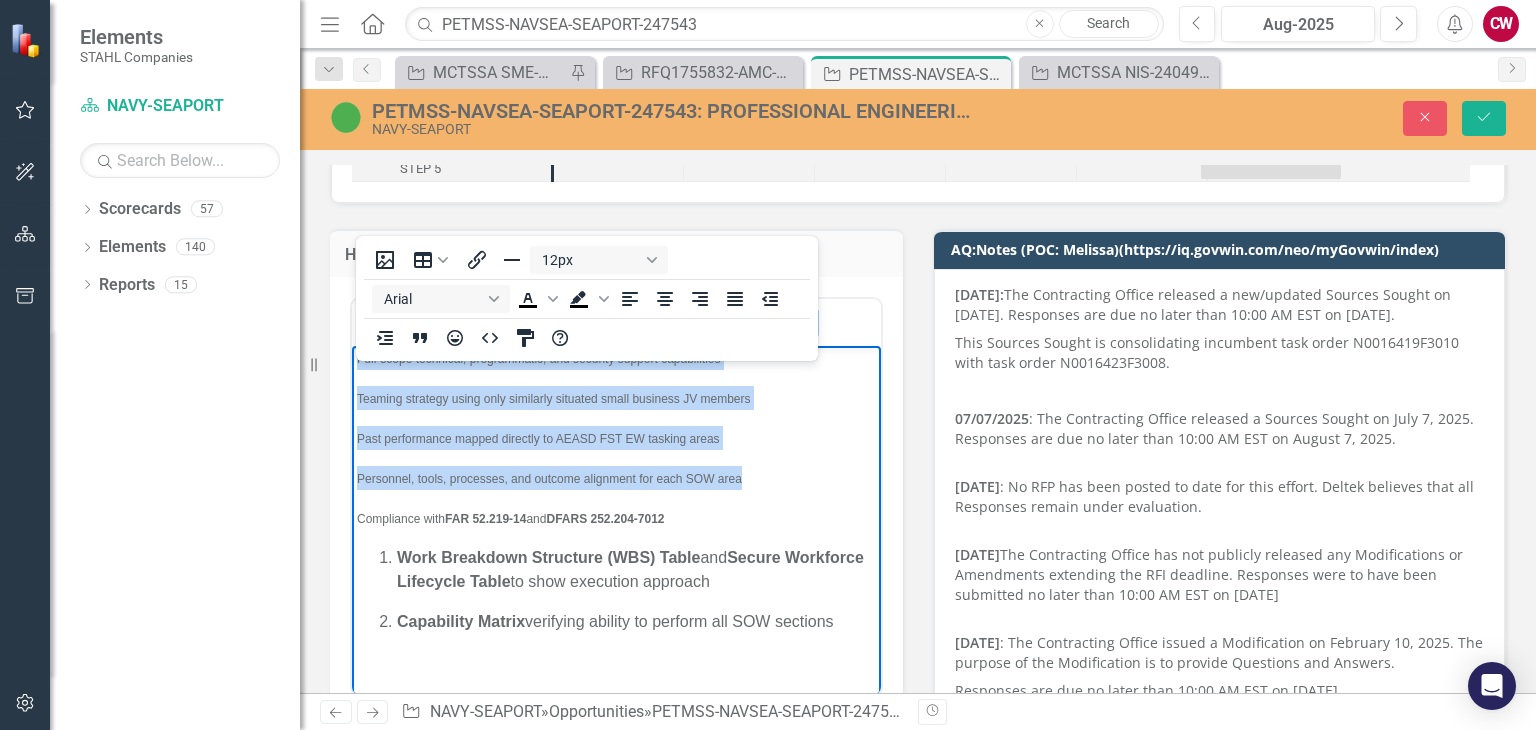scroll, scrollTop: 446, scrollLeft: 0, axis: vertical 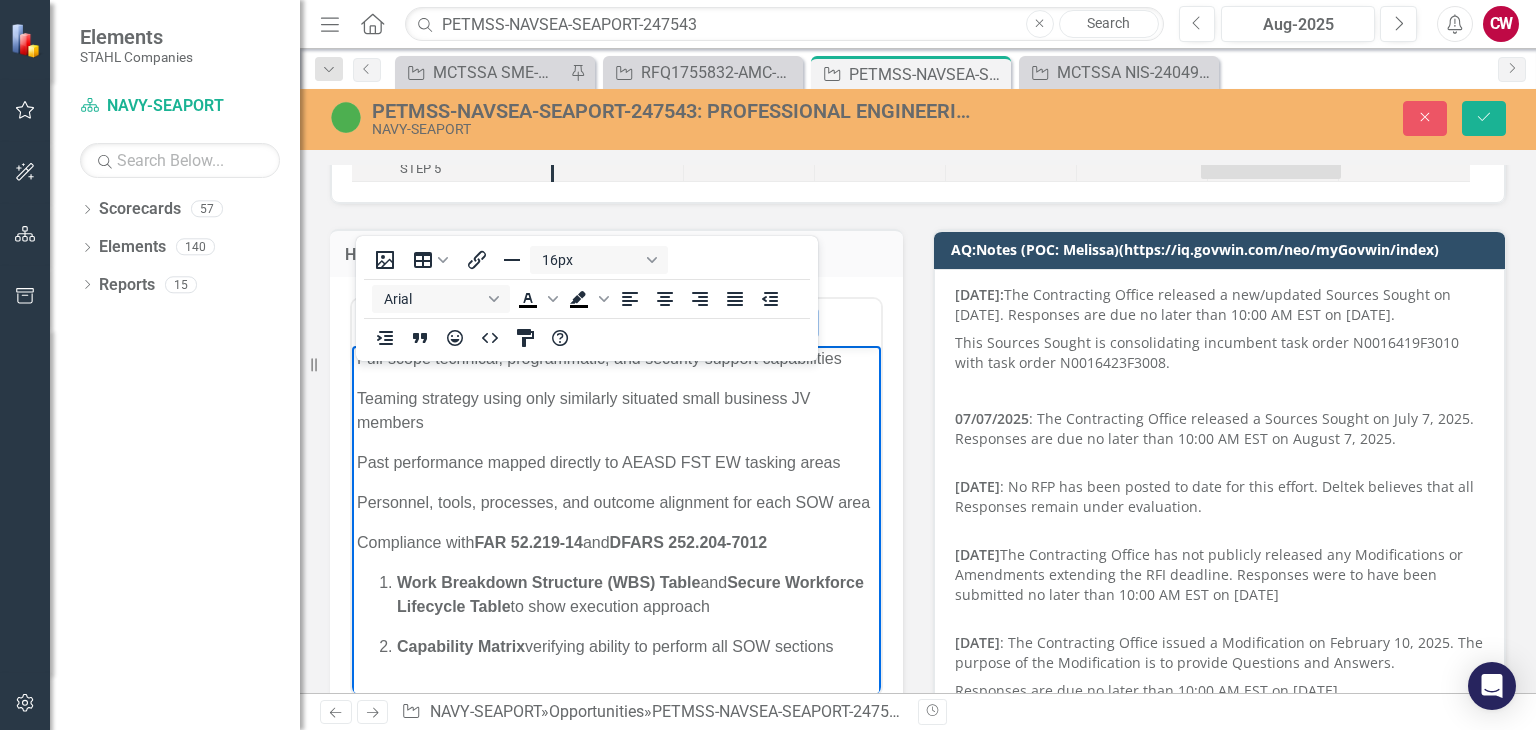 click on "Personnel, tools, processes, and outcome alignment for each SOW area" at bounding box center [616, 503] 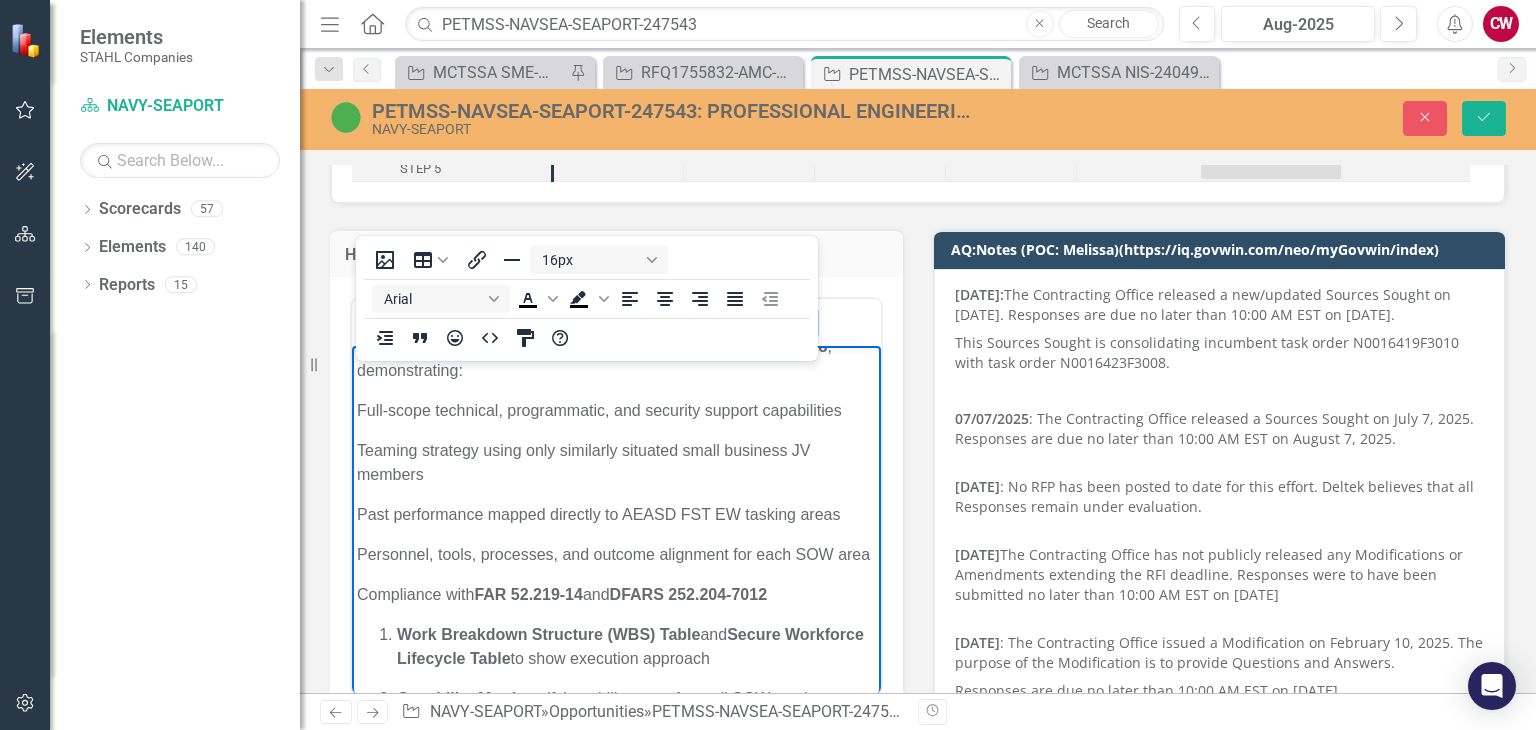 scroll, scrollTop: 494, scrollLeft: 0, axis: vertical 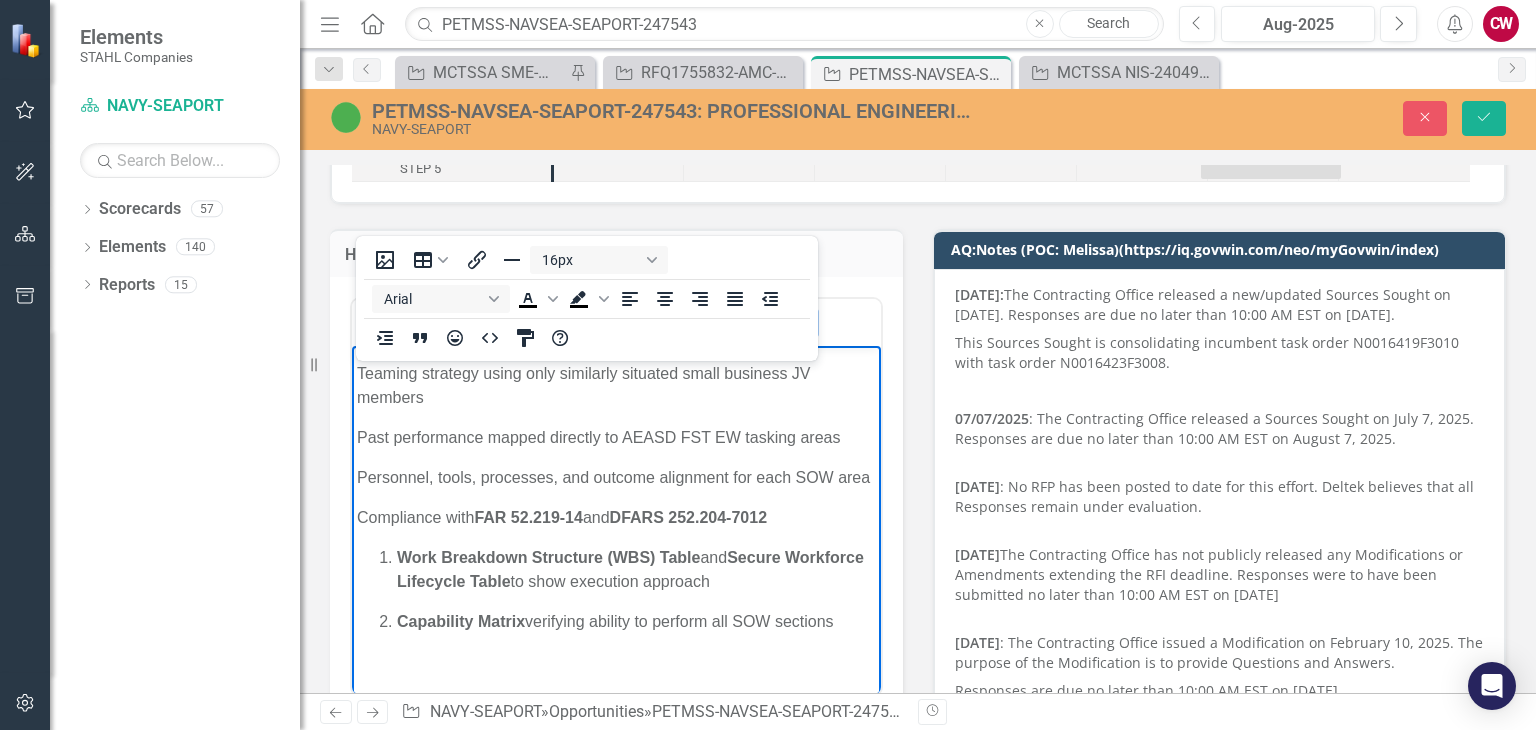 drag, startPoint x: 840, startPoint y: 625, endPoint x: 497, endPoint y: 502, distance: 364.38715 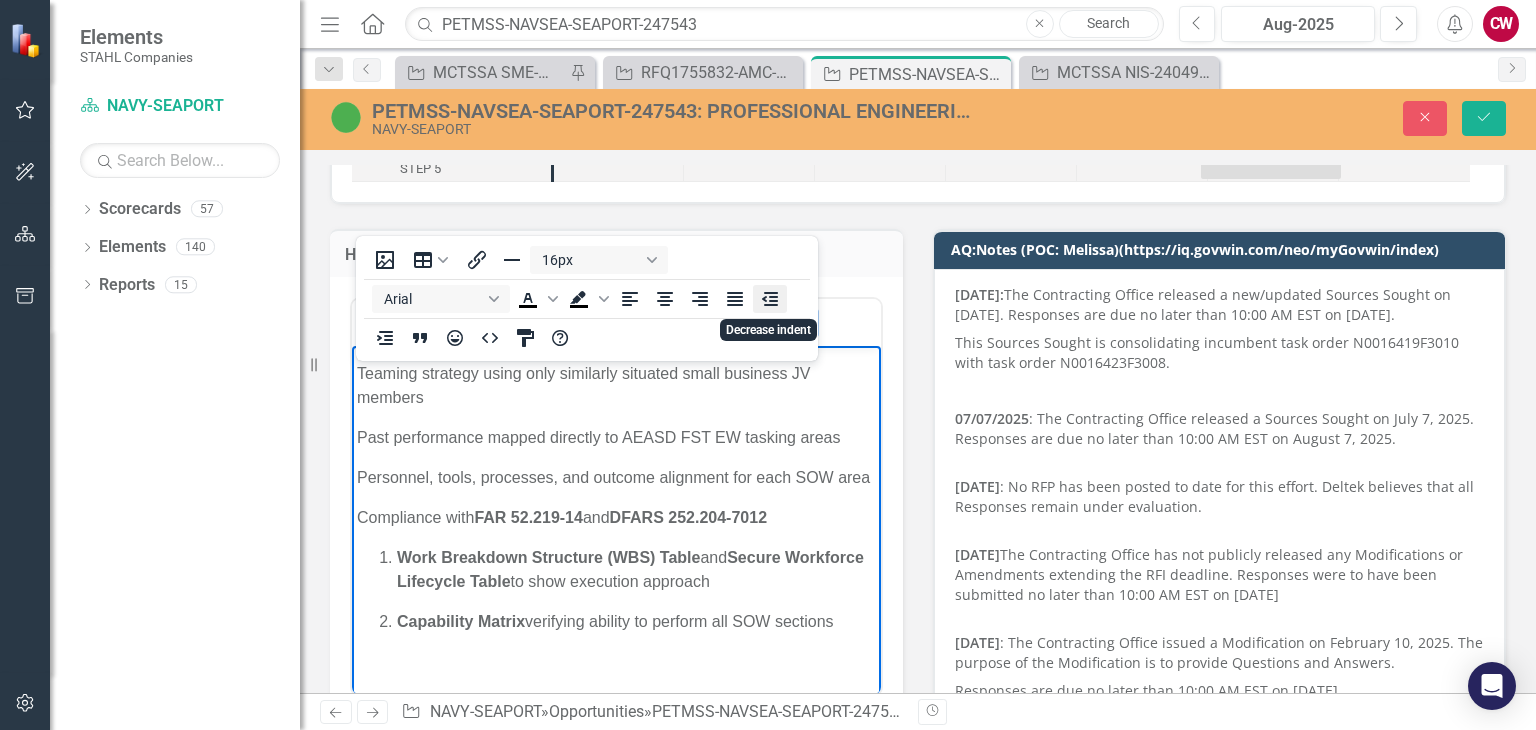 click 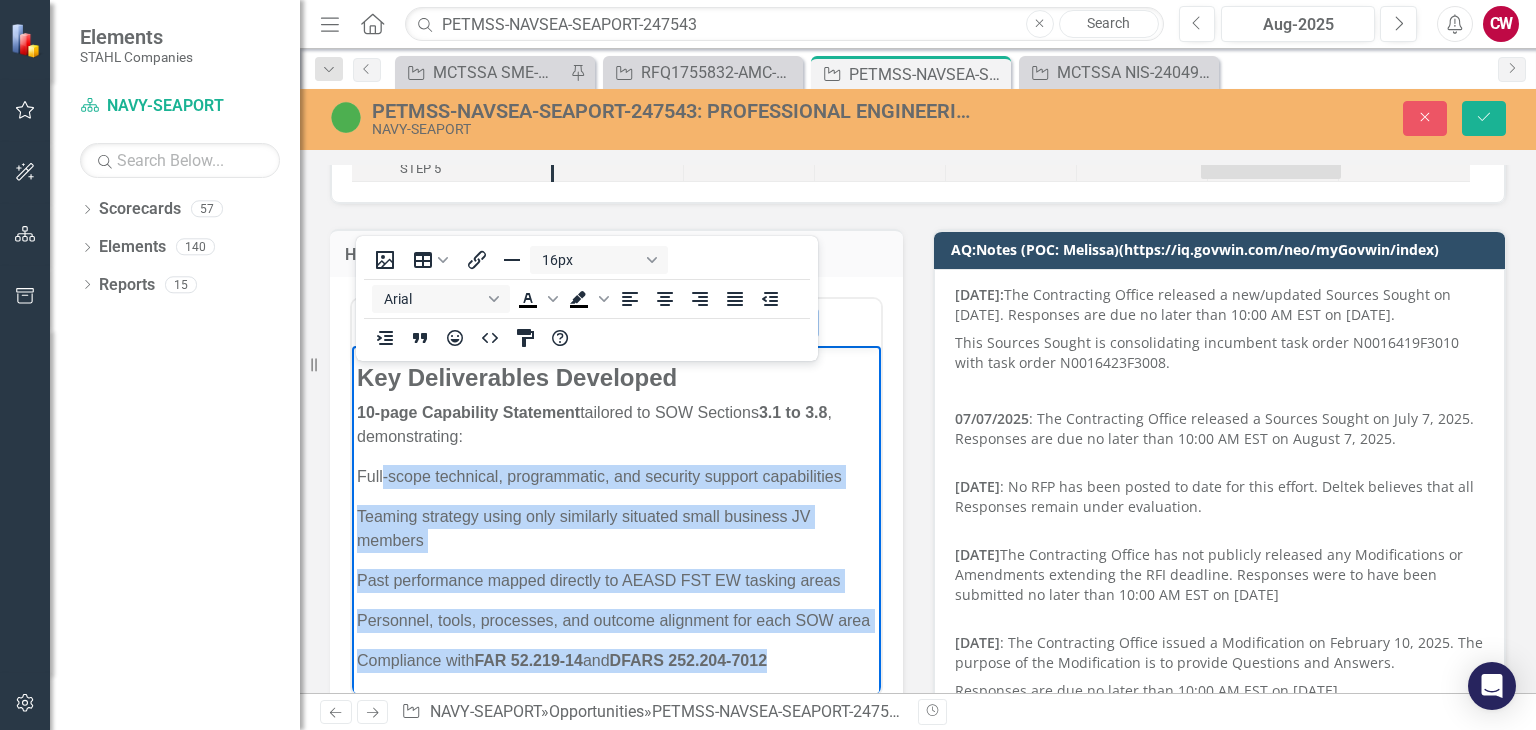 scroll, scrollTop: 294, scrollLeft: 0, axis: vertical 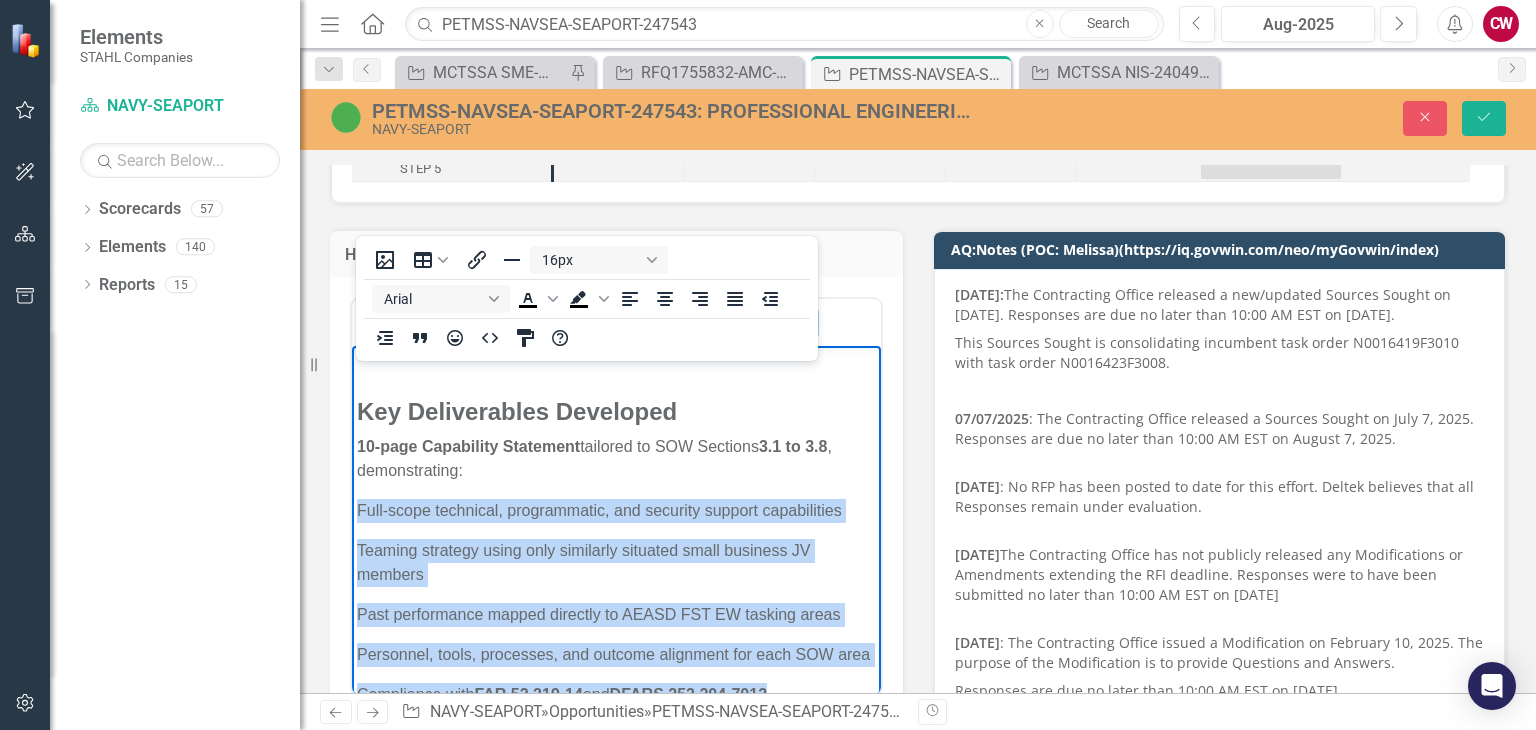 drag, startPoint x: 799, startPoint y: 519, endPoint x: 358, endPoint y: 511, distance: 441.07257 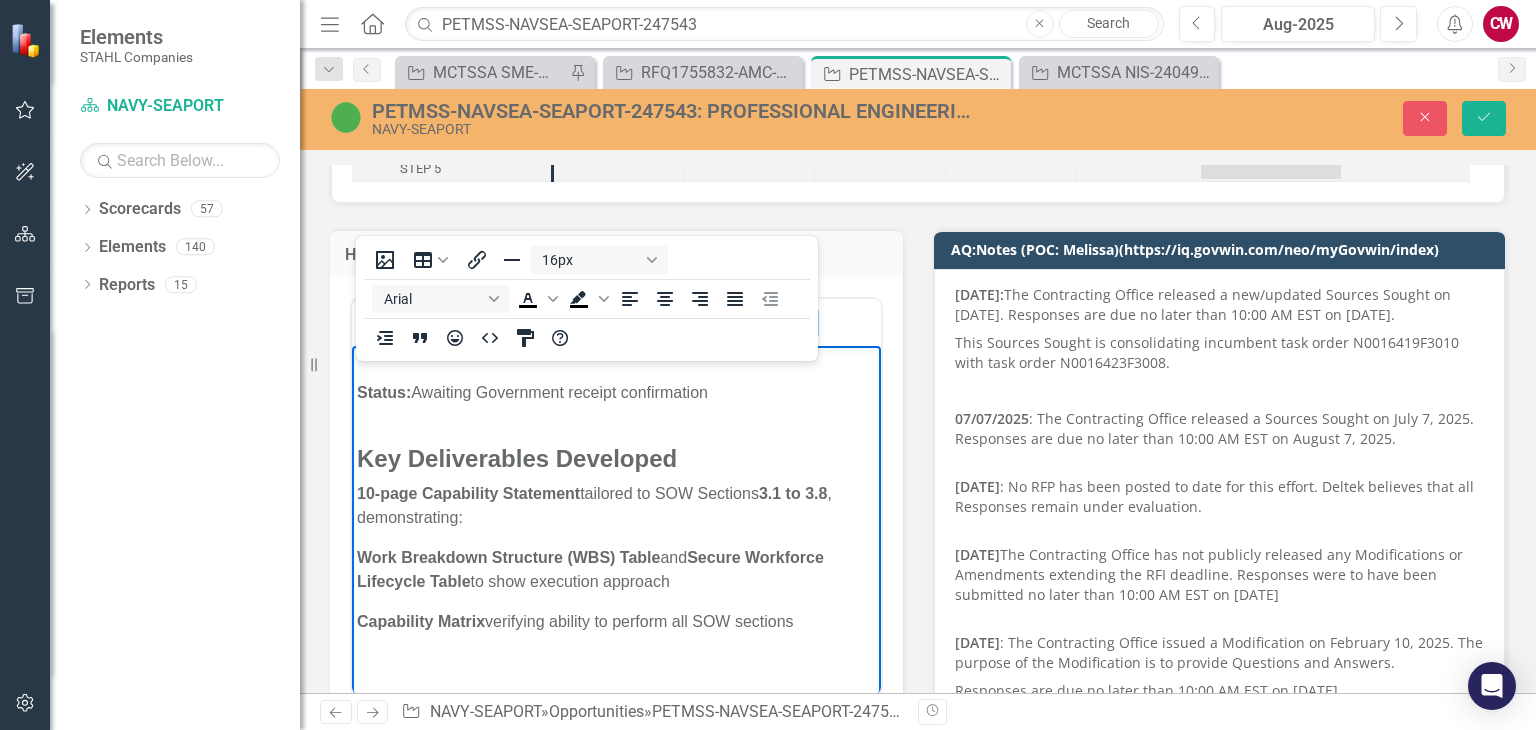 scroll, scrollTop: 246, scrollLeft: 0, axis: vertical 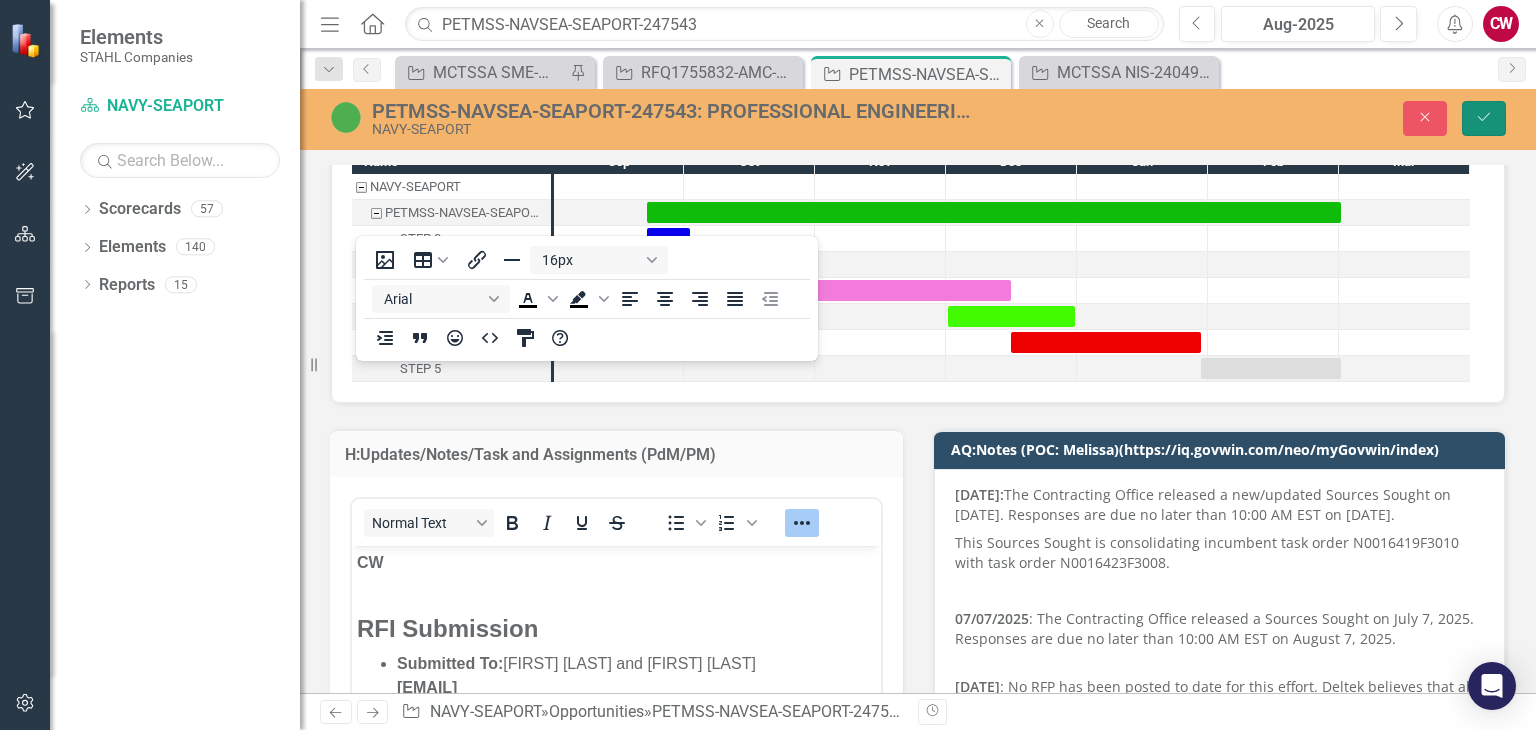 click on "Save" at bounding box center [1484, 118] 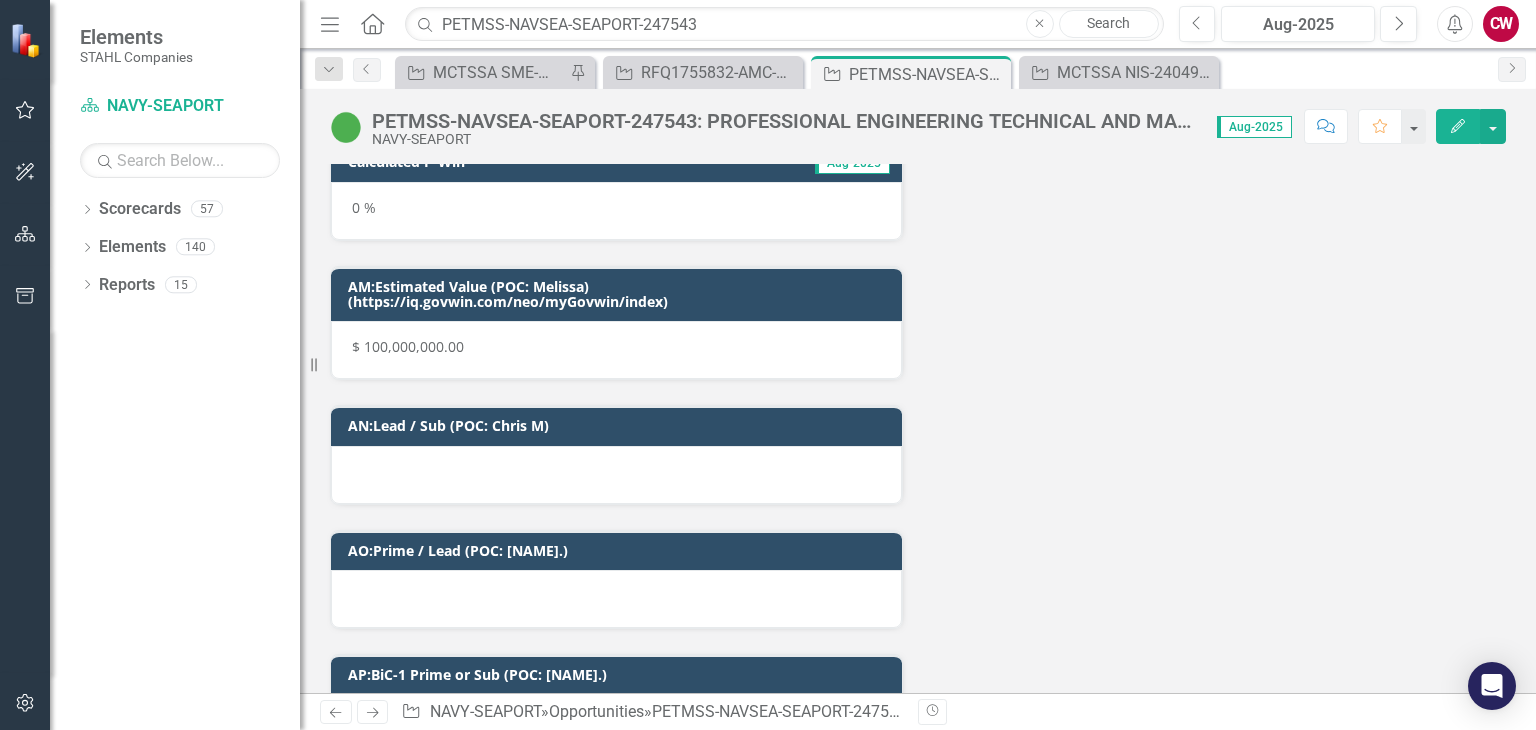 scroll, scrollTop: 6781, scrollLeft: 0, axis: vertical 